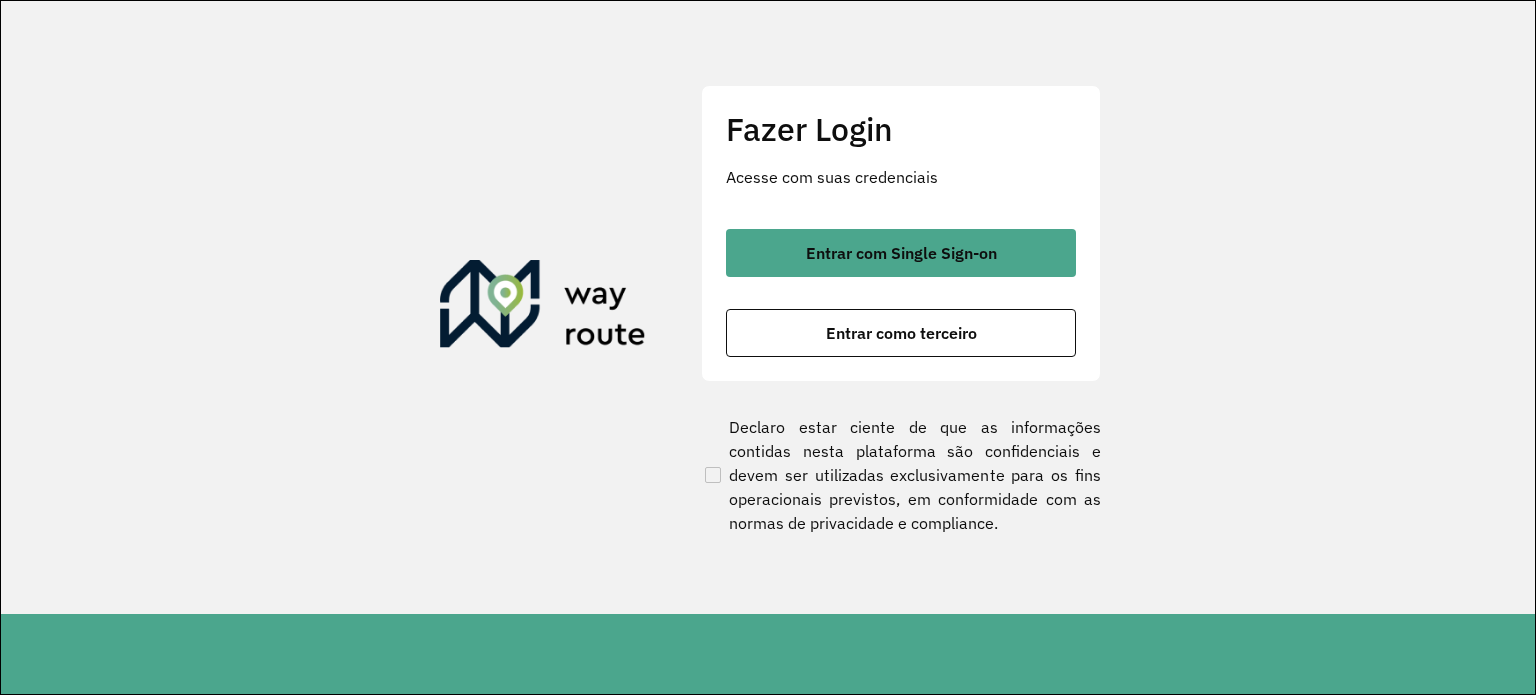 scroll, scrollTop: 0, scrollLeft: 0, axis: both 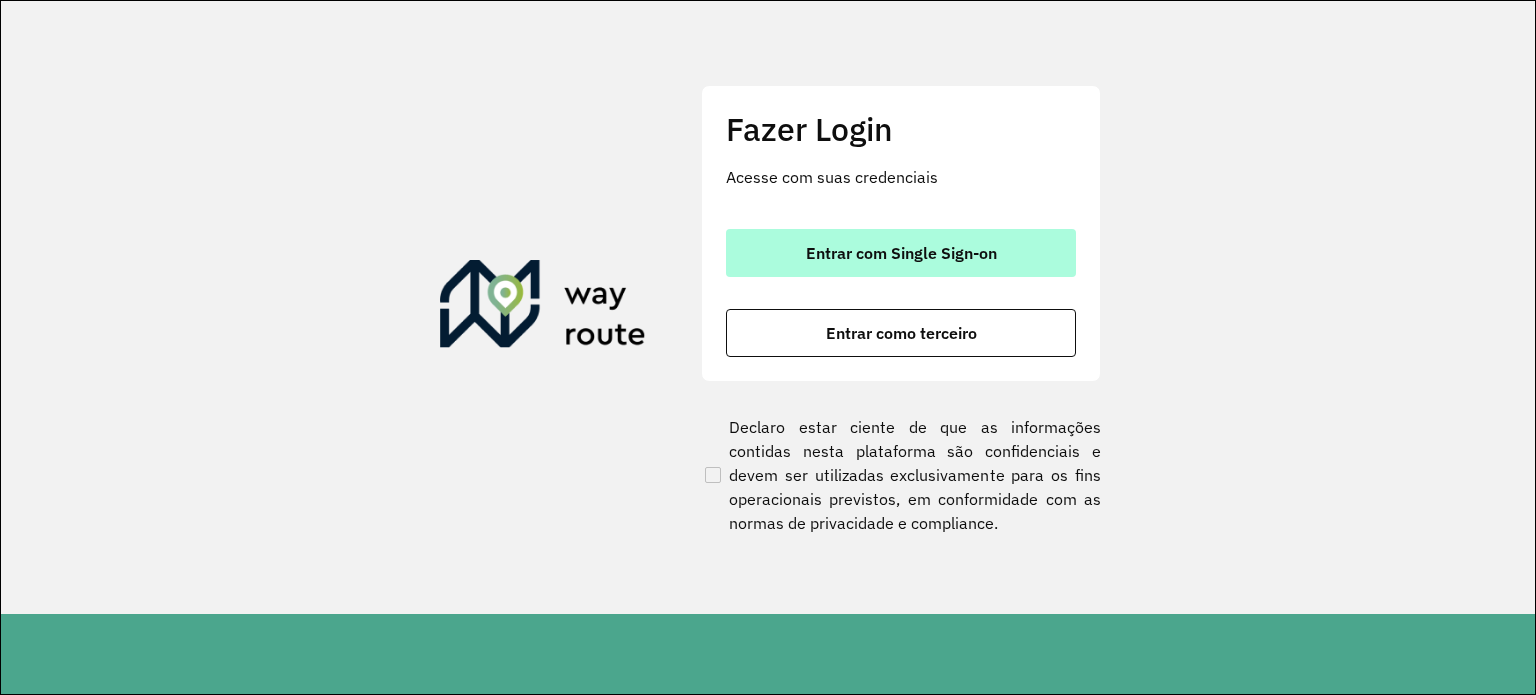 click on "Entrar com Single Sign-on" at bounding box center (901, 253) 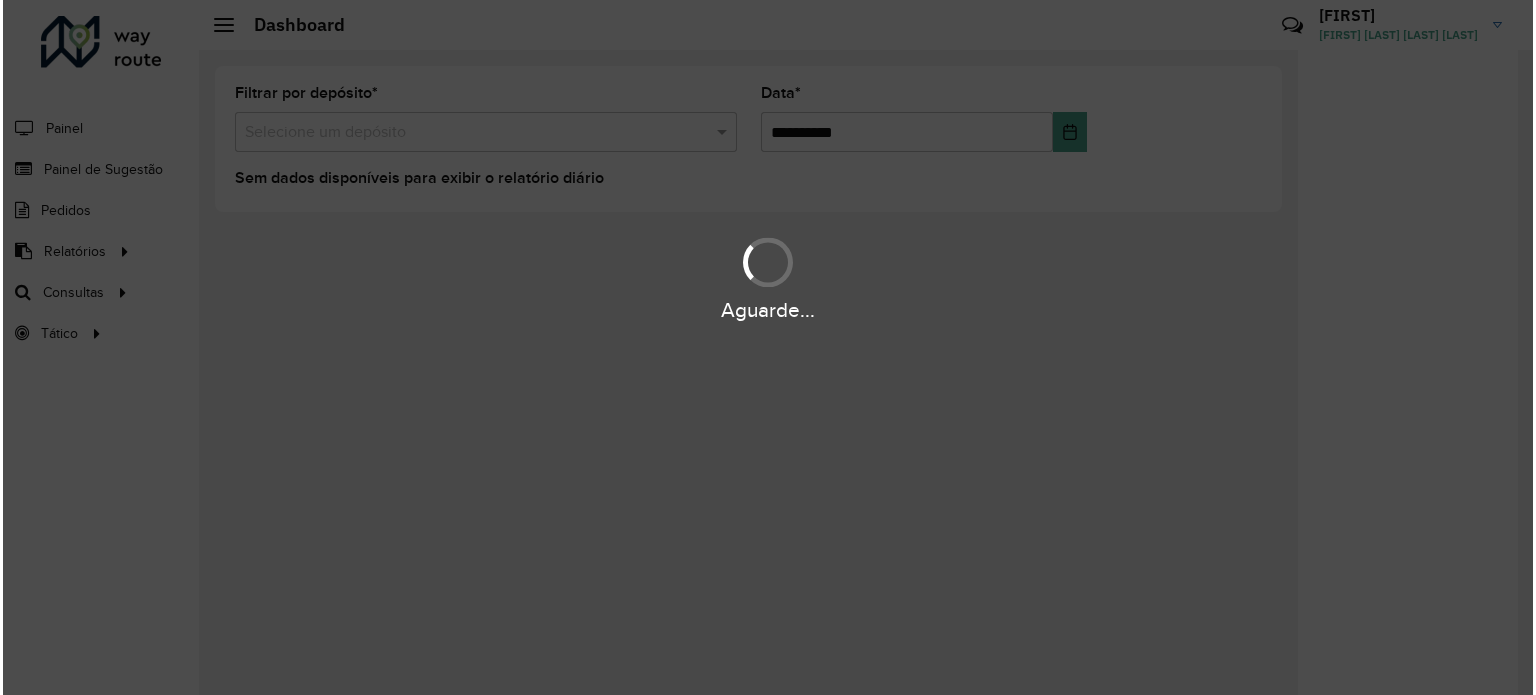scroll, scrollTop: 0, scrollLeft: 0, axis: both 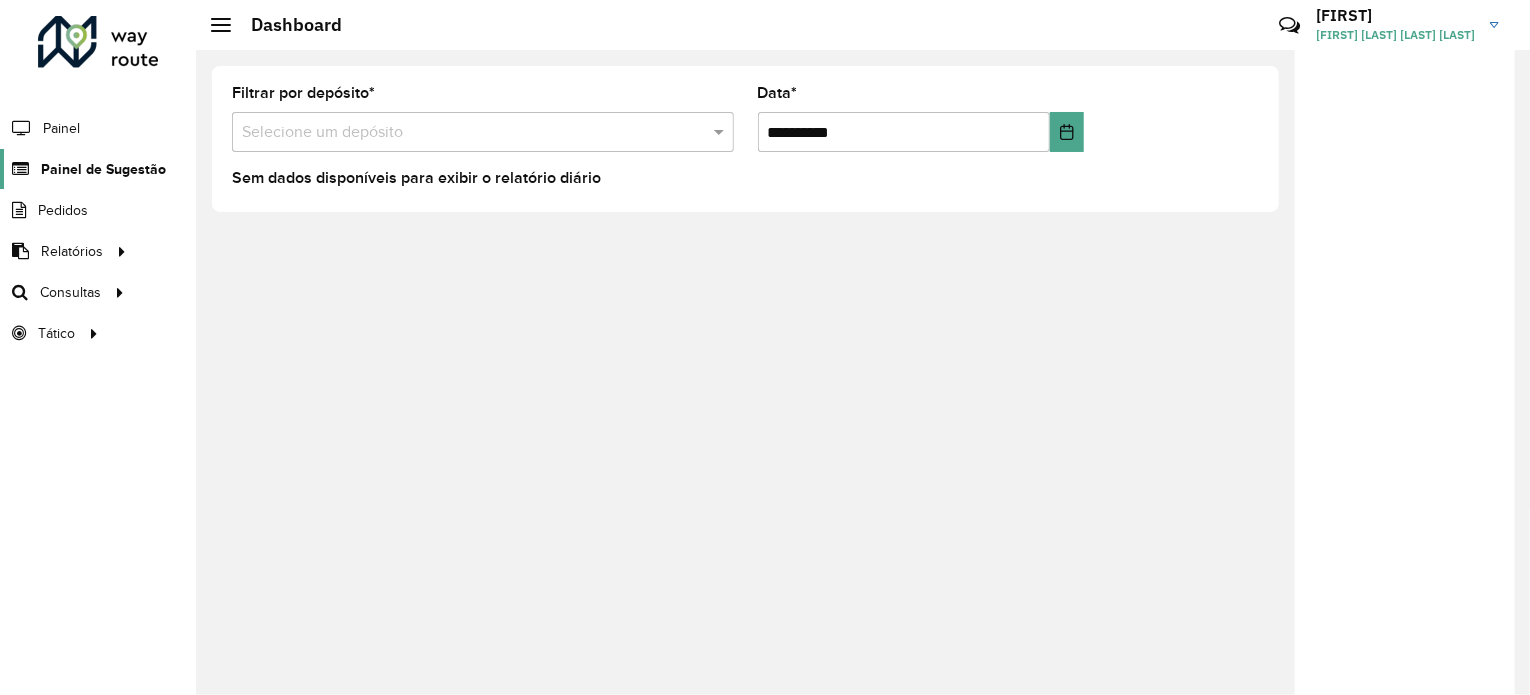 click on "Painel de Sugestão" 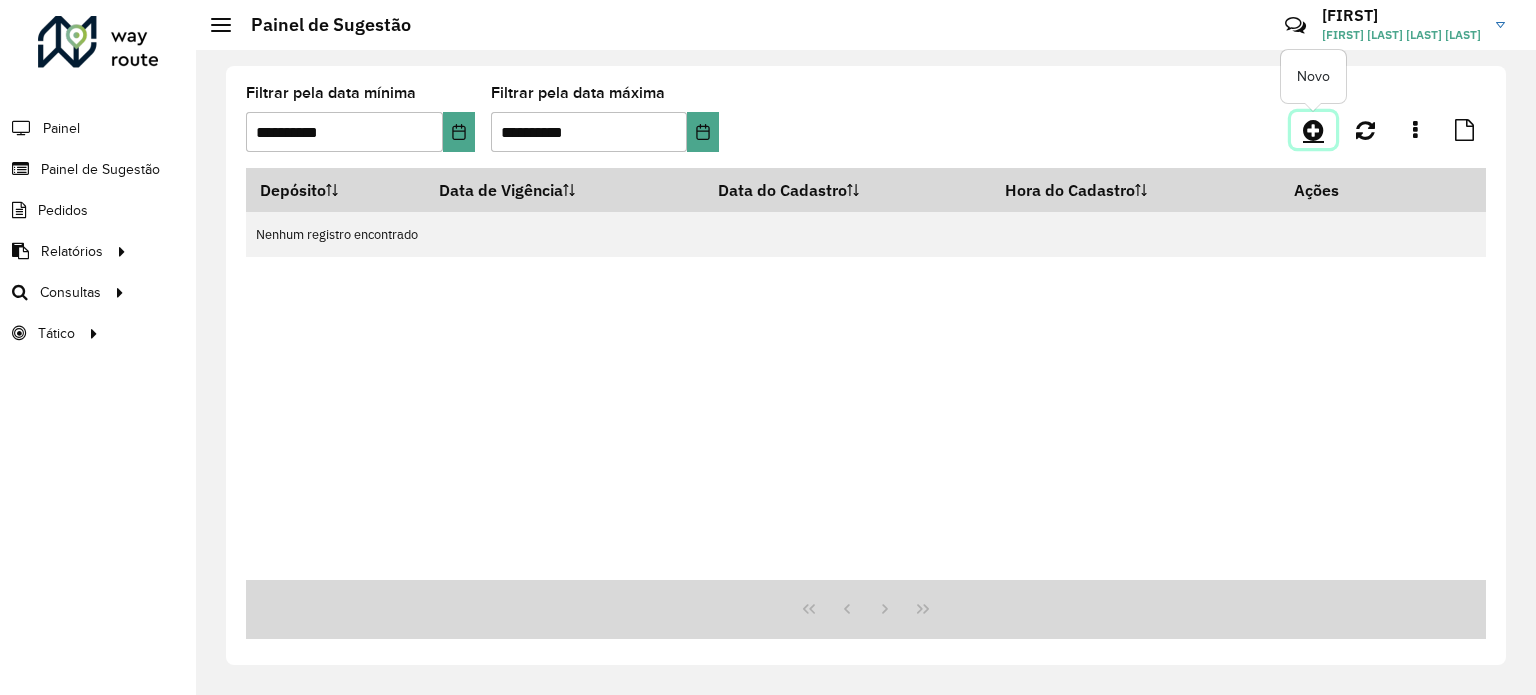 click 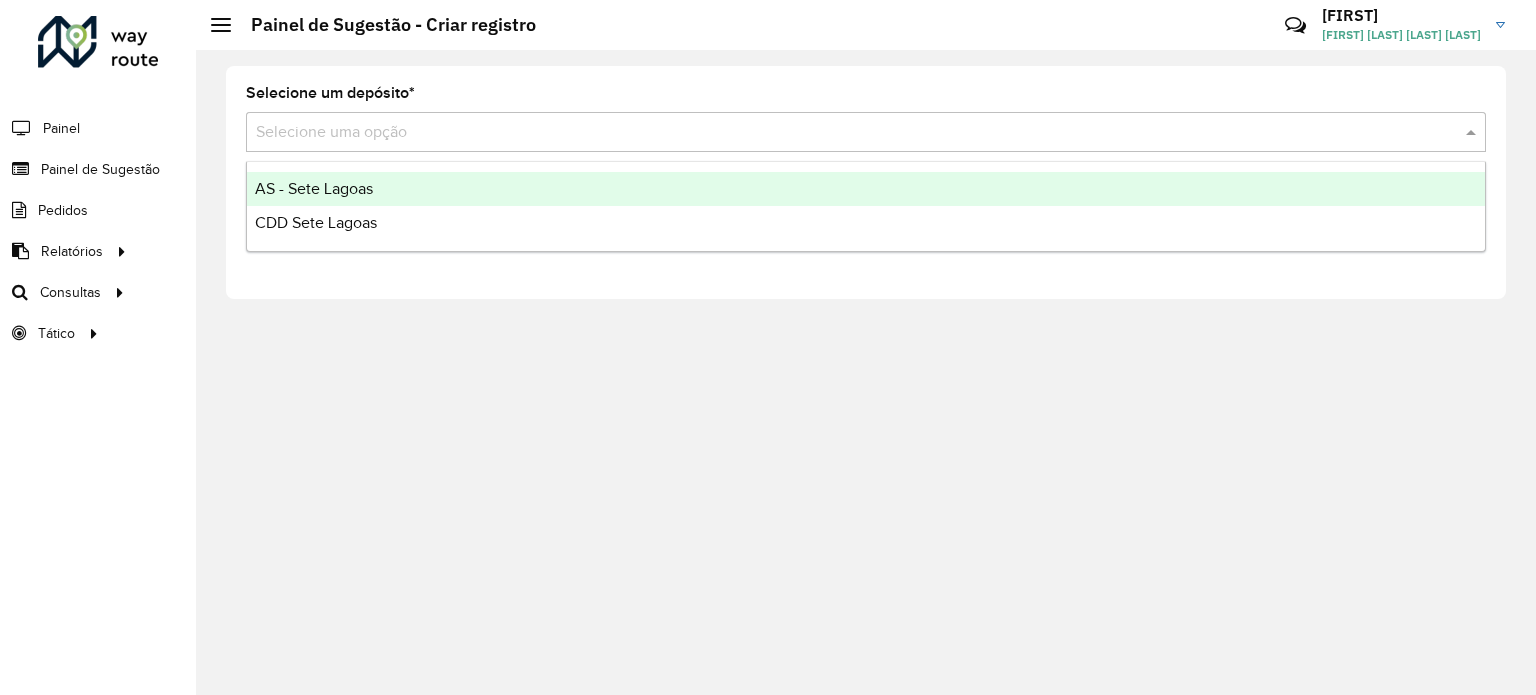 click at bounding box center (846, 133) 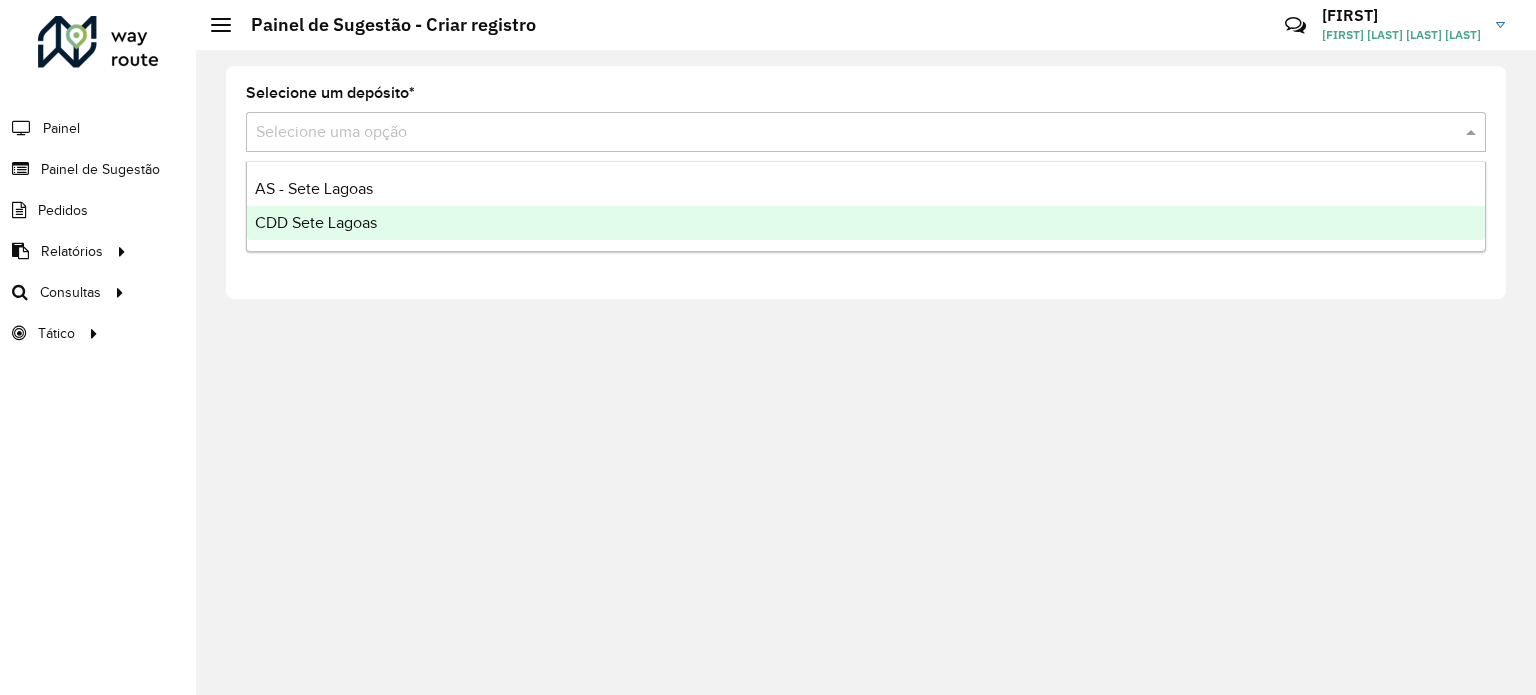 click on "CDD Sete Lagoas" at bounding box center [866, 223] 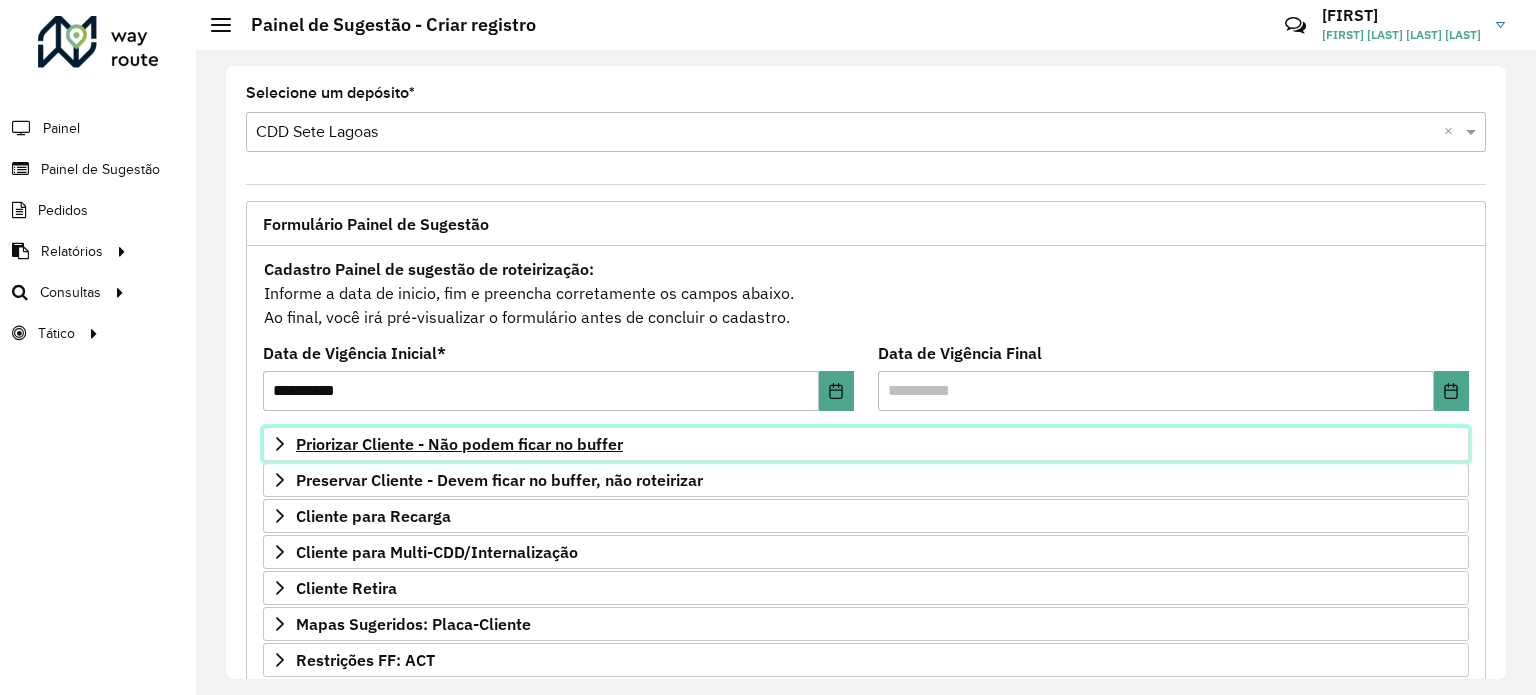 click on "Priorizar Cliente - Não podem ficar no buffer" at bounding box center [459, 444] 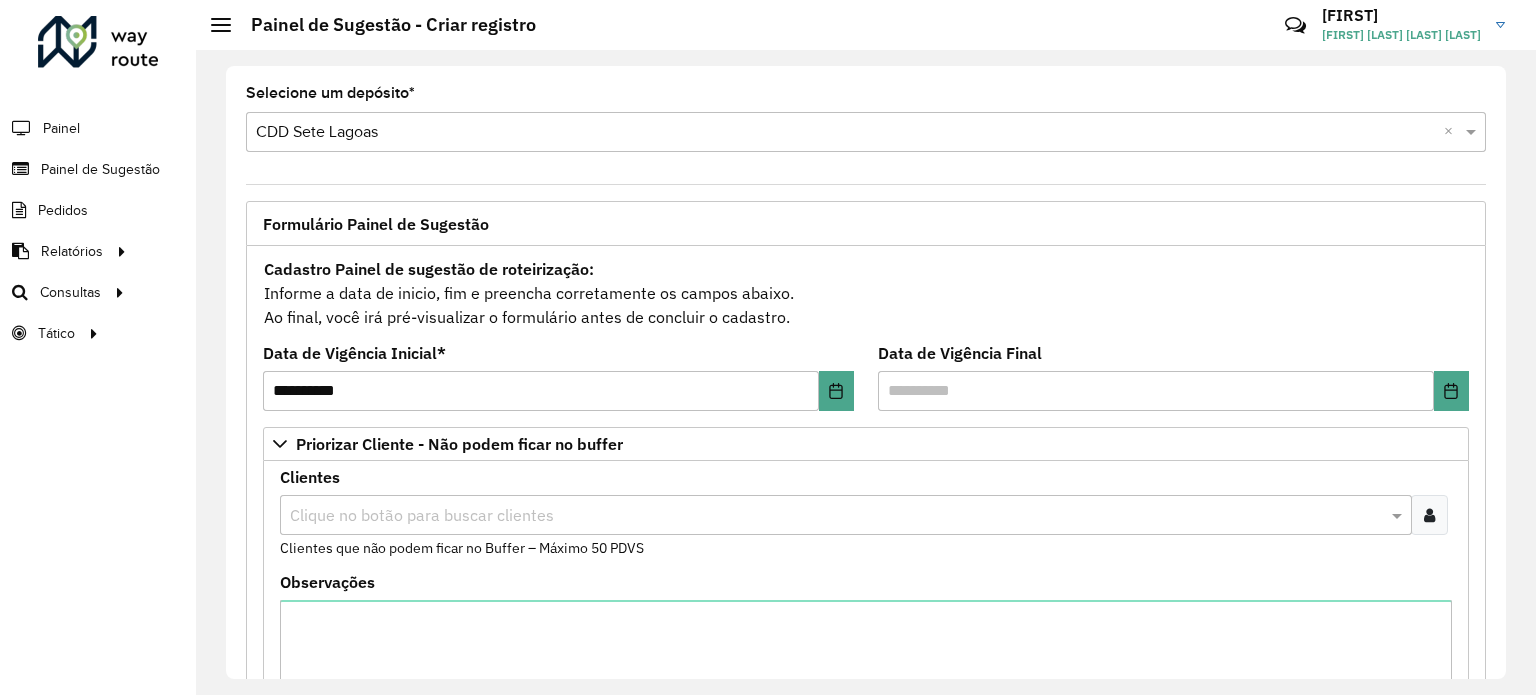 click at bounding box center [836, 516] 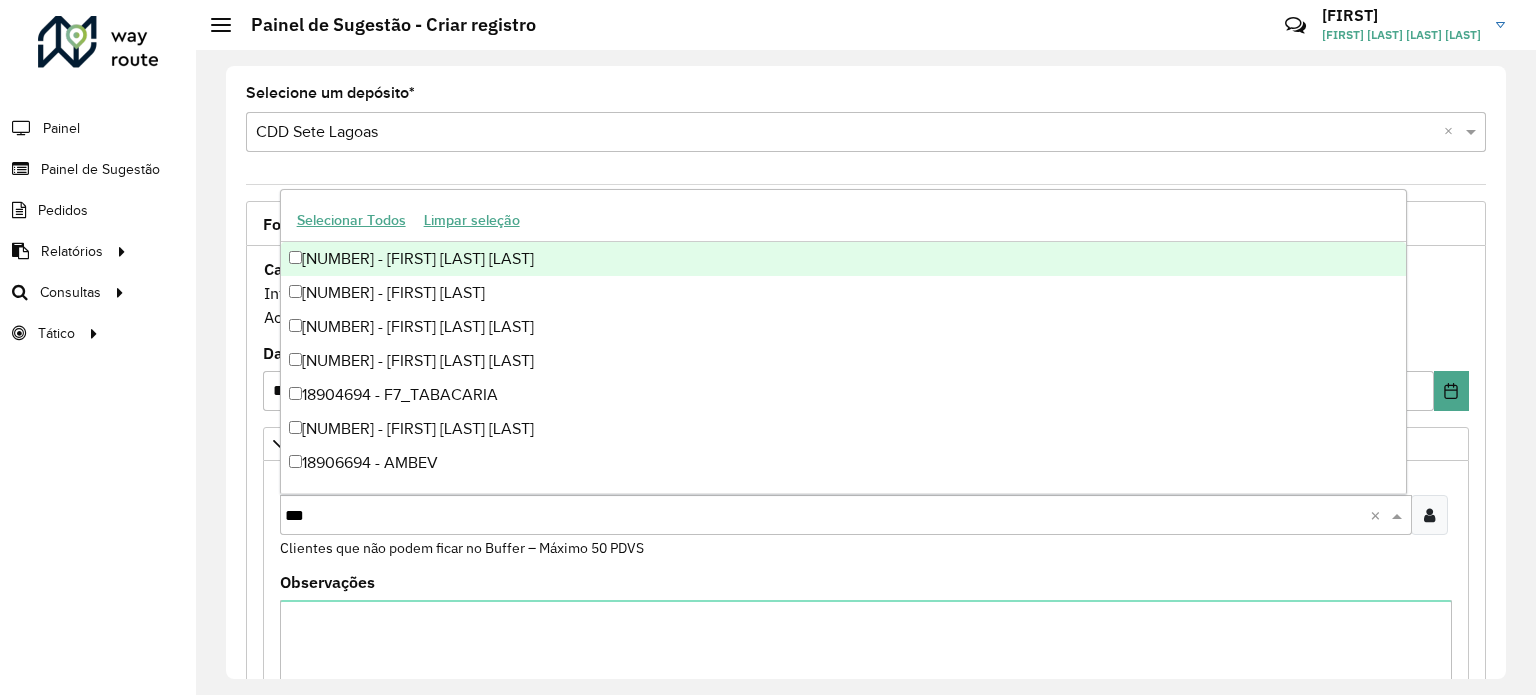 type on "****" 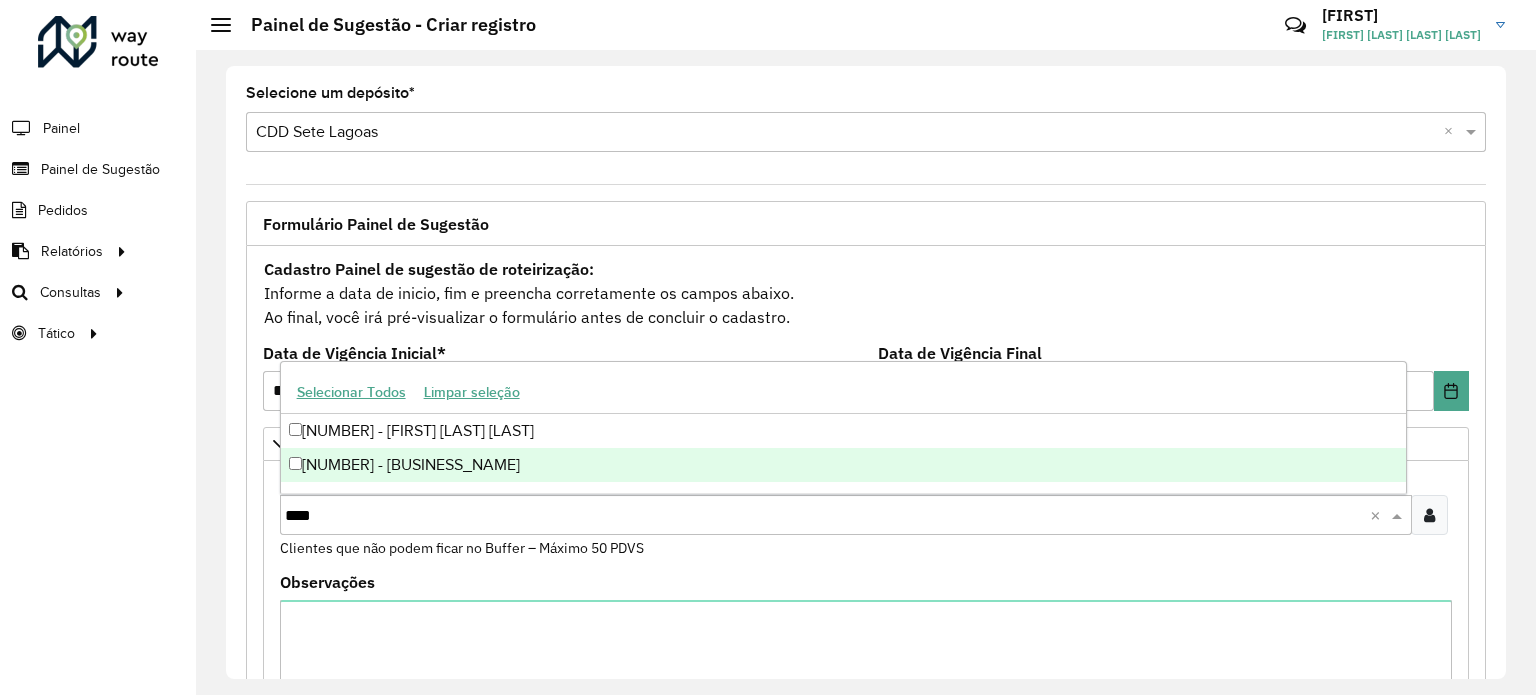 click on "[NUMBER] - [BUSINESS_NAME]" at bounding box center (843, 465) 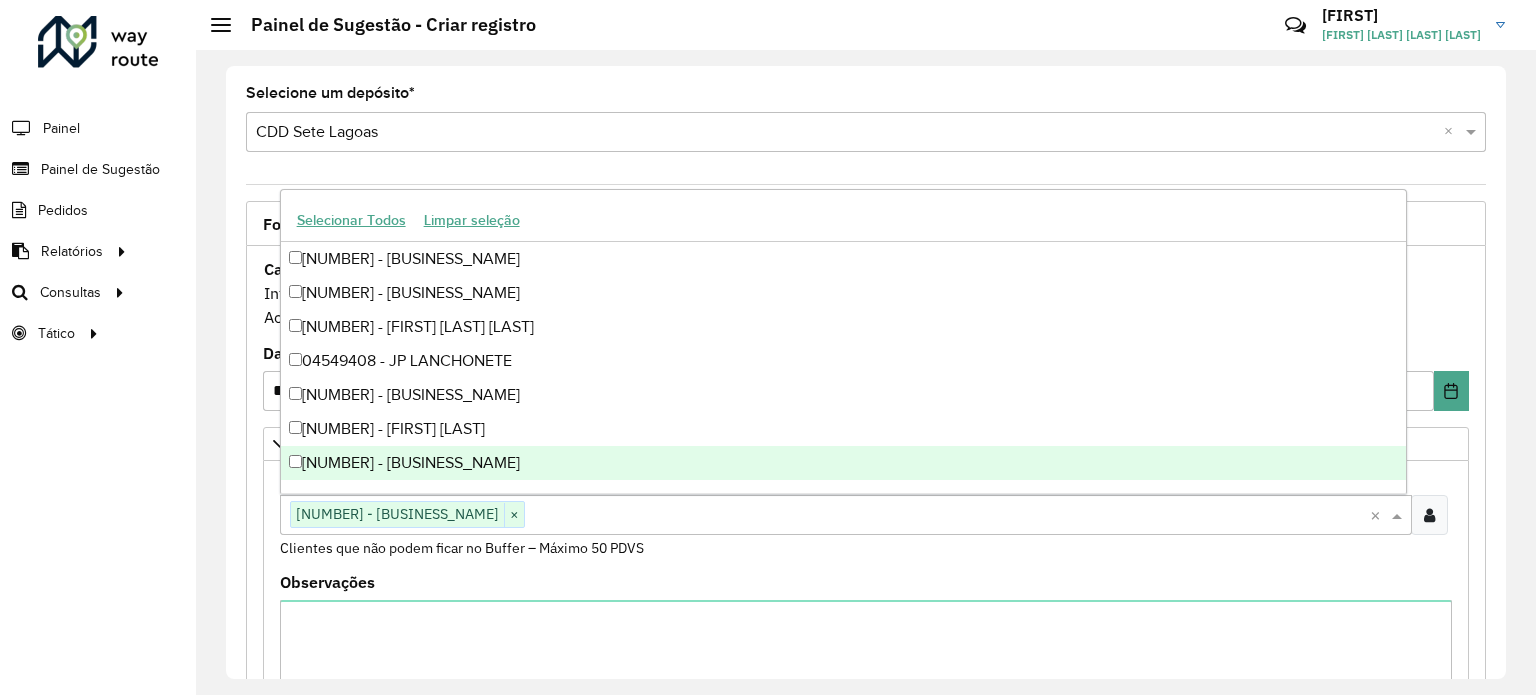 click on "**********" 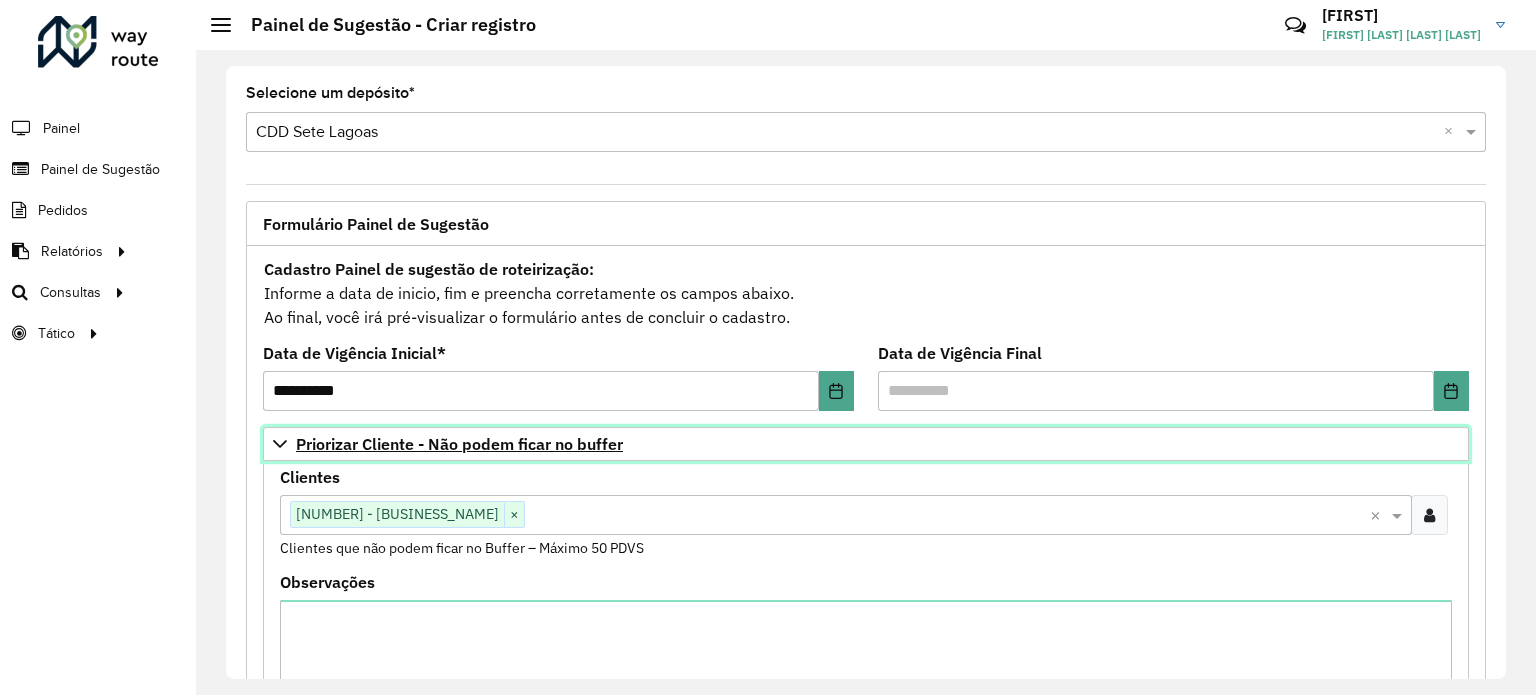 click on "Priorizar Cliente - Não podem ficar no buffer" at bounding box center (459, 444) 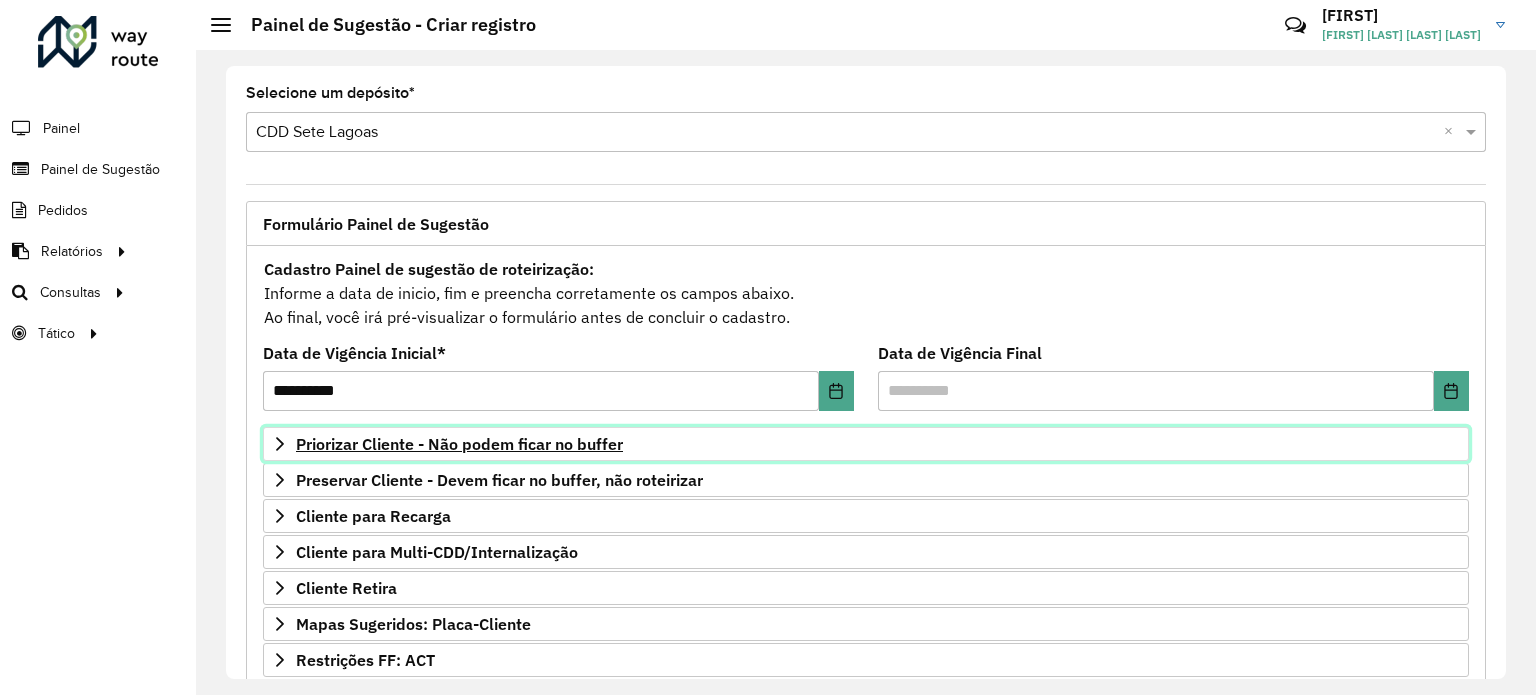 click on "Priorizar Cliente - Não podem ficar no buffer" at bounding box center (459, 444) 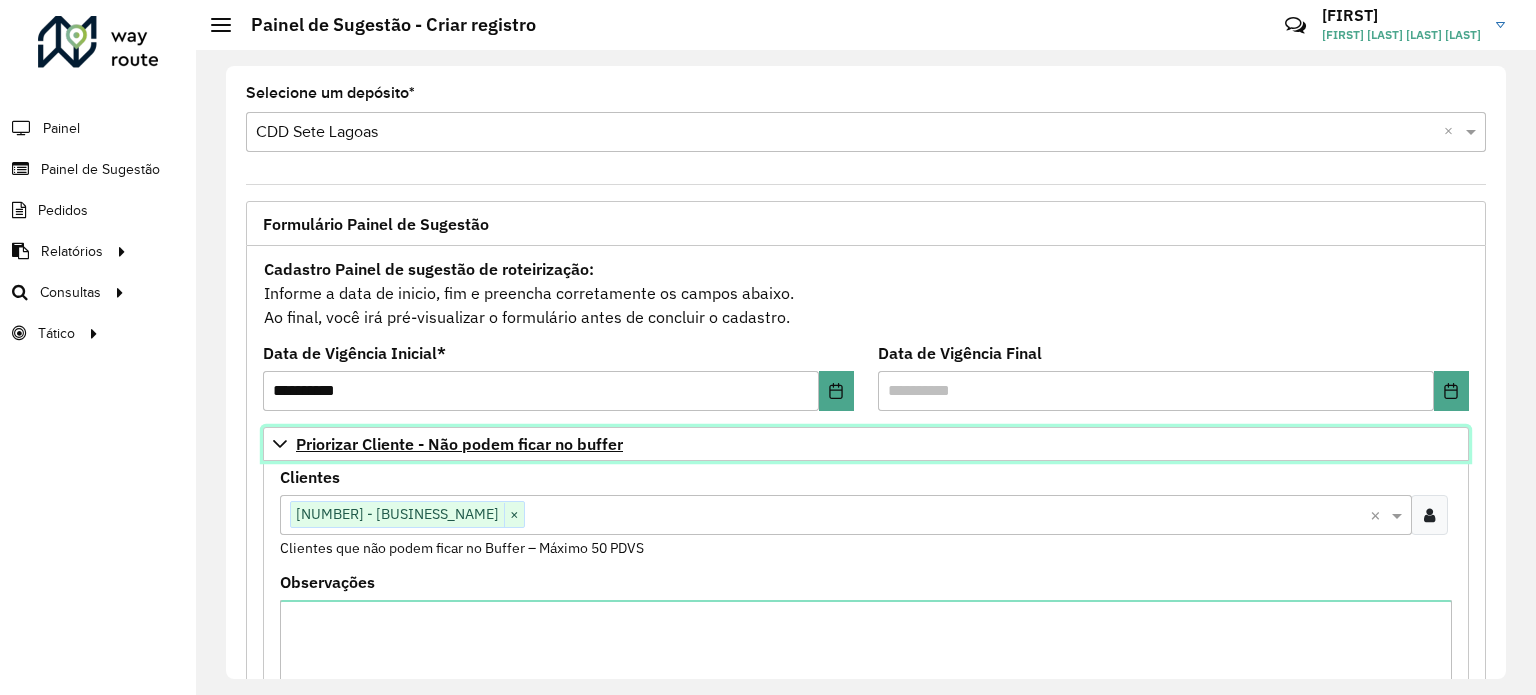 click on "Priorizar Cliente - Não podem ficar no buffer" at bounding box center [459, 444] 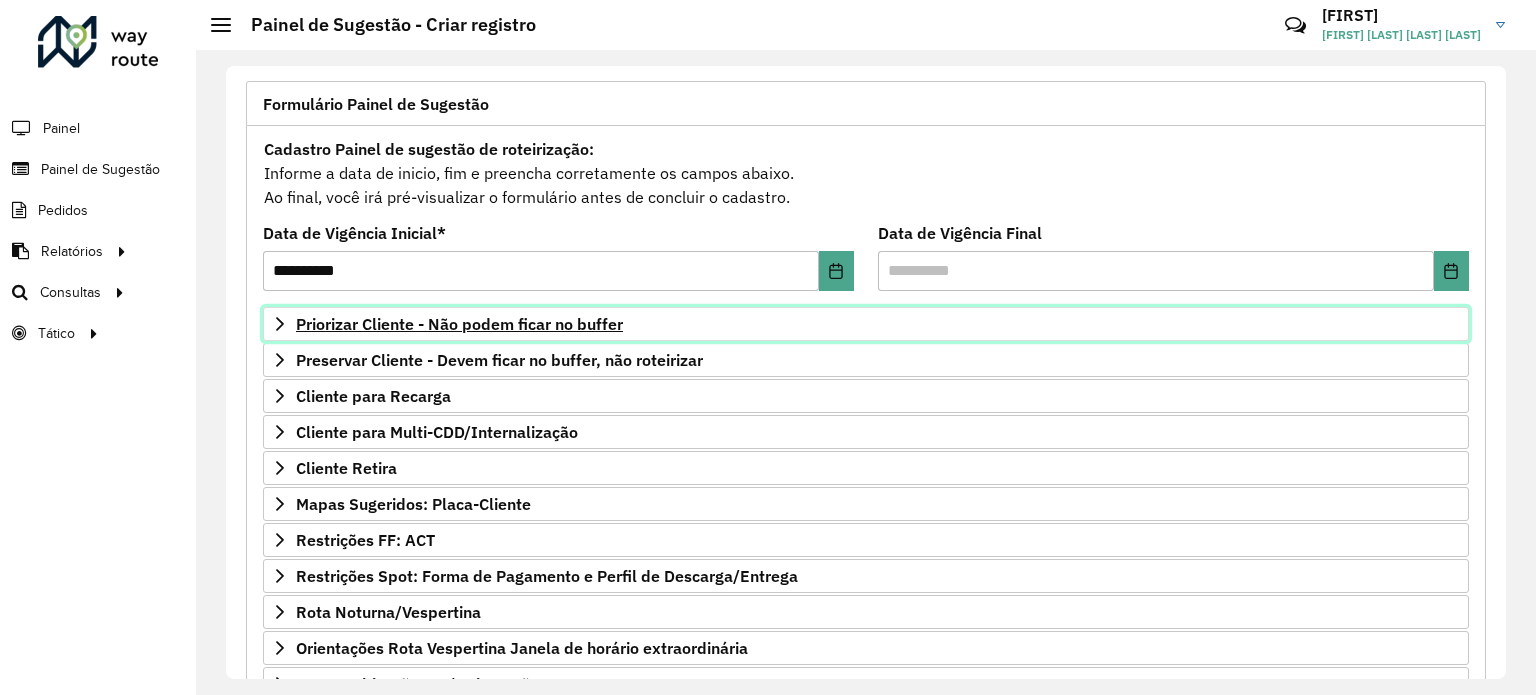 scroll, scrollTop: 200, scrollLeft: 0, axis: vertical 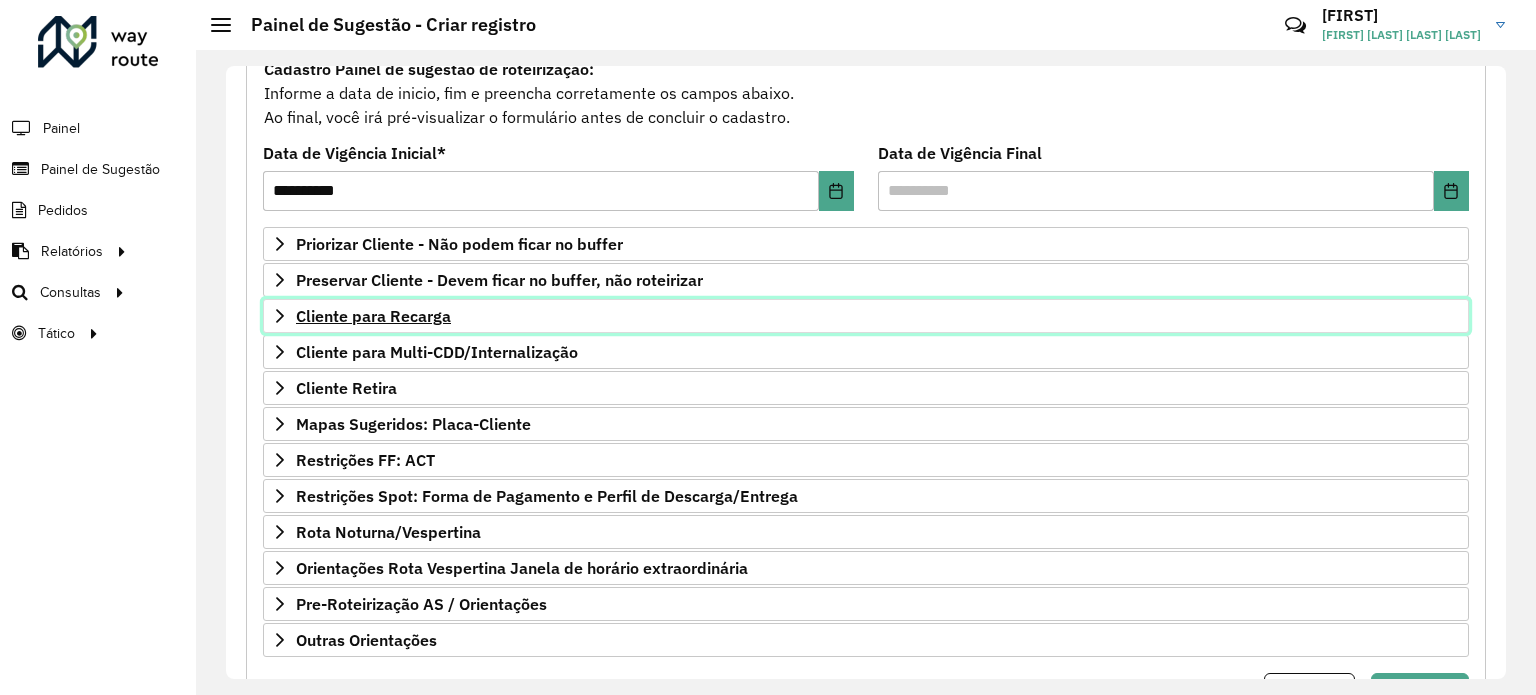 click on "Cliente para Recarga" at bounding box center (373, 316) 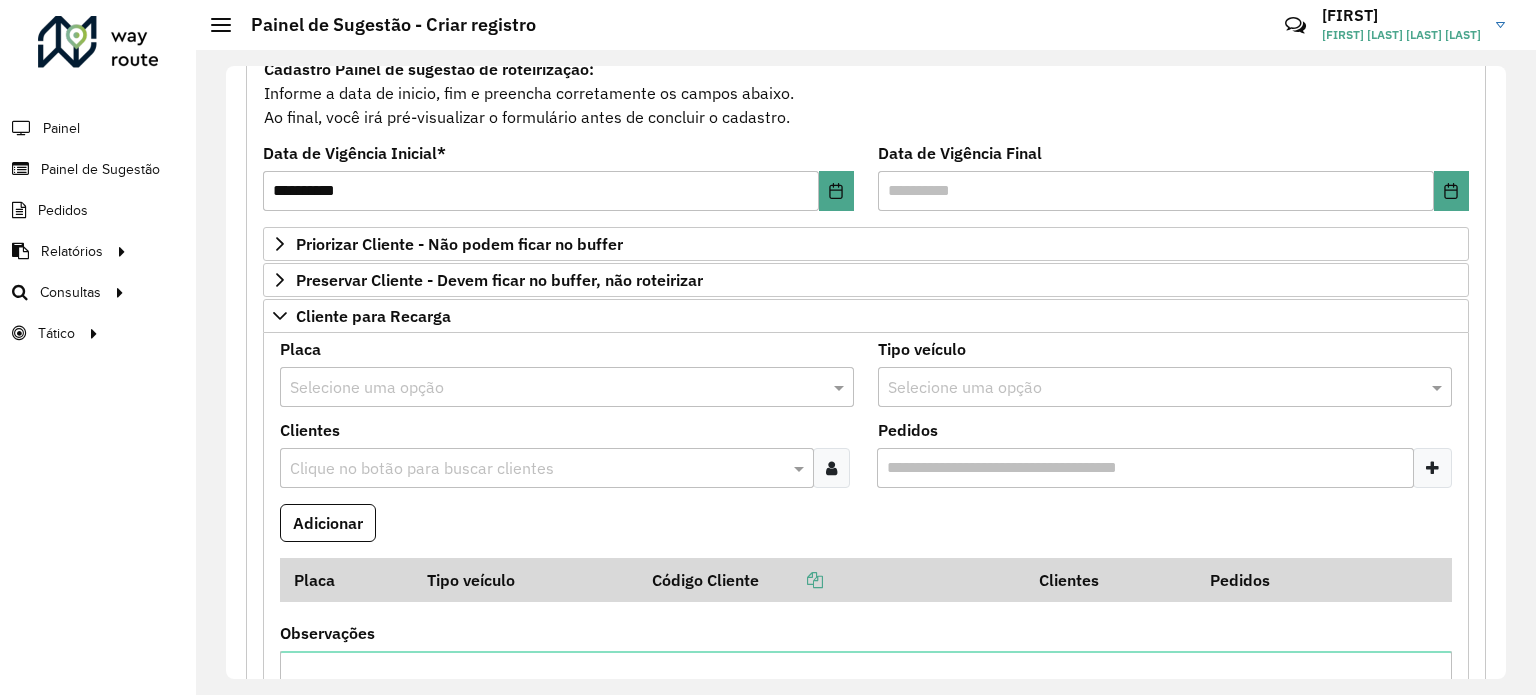 click at bounding box center [547, 388] 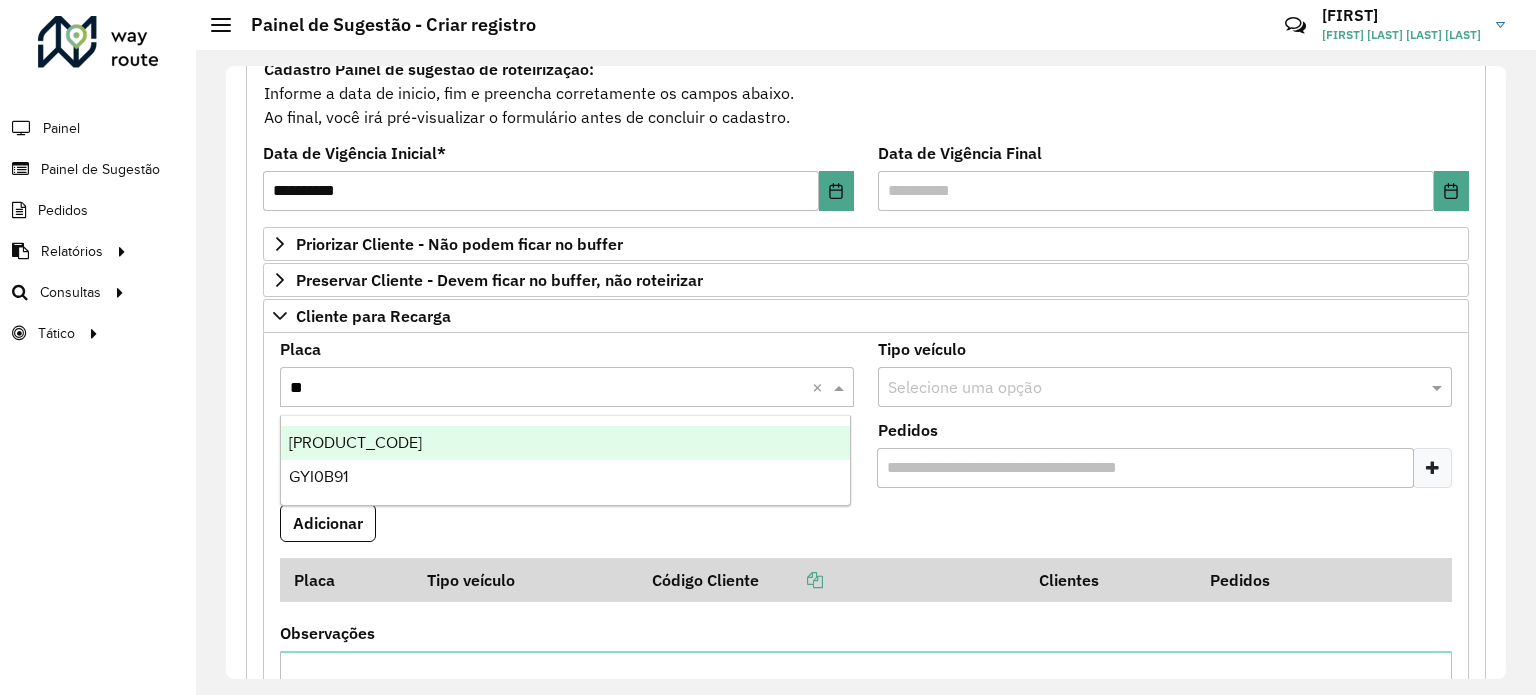 type on "***" 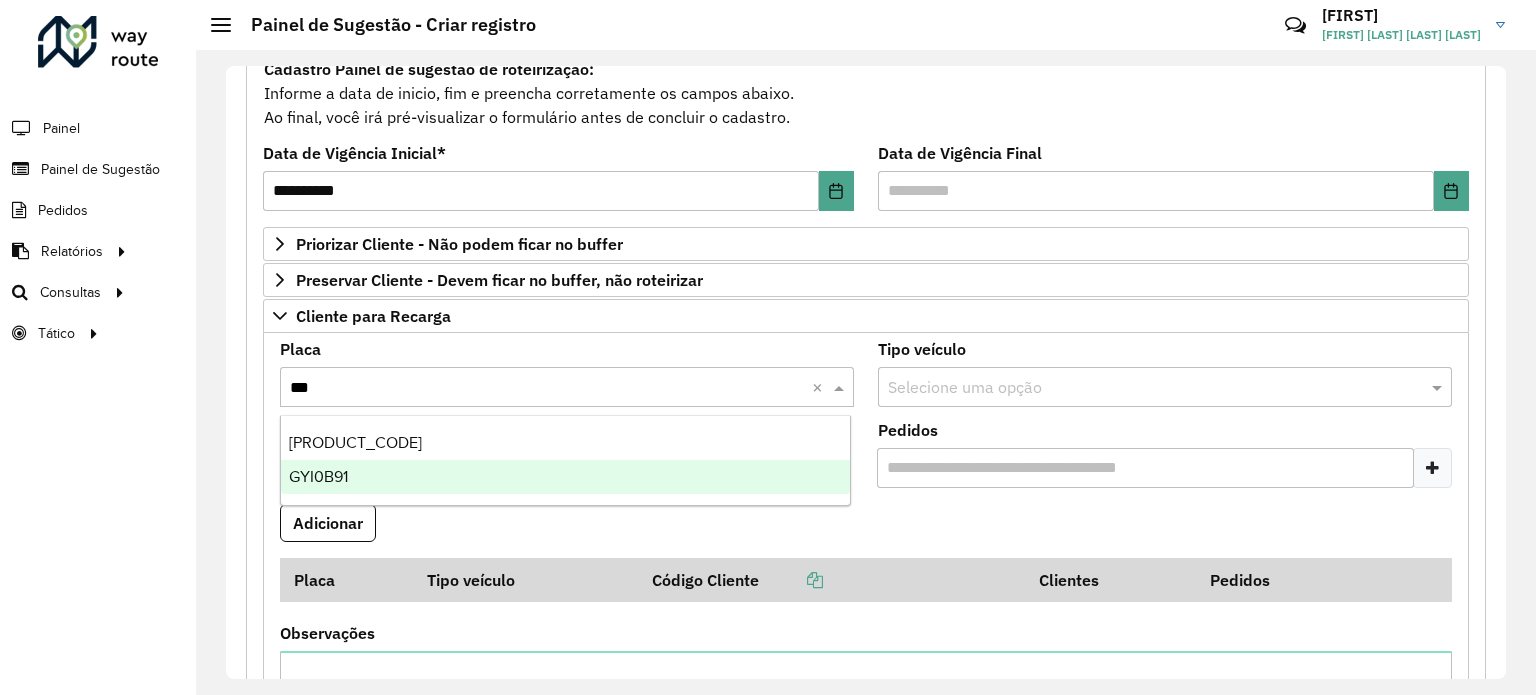 type 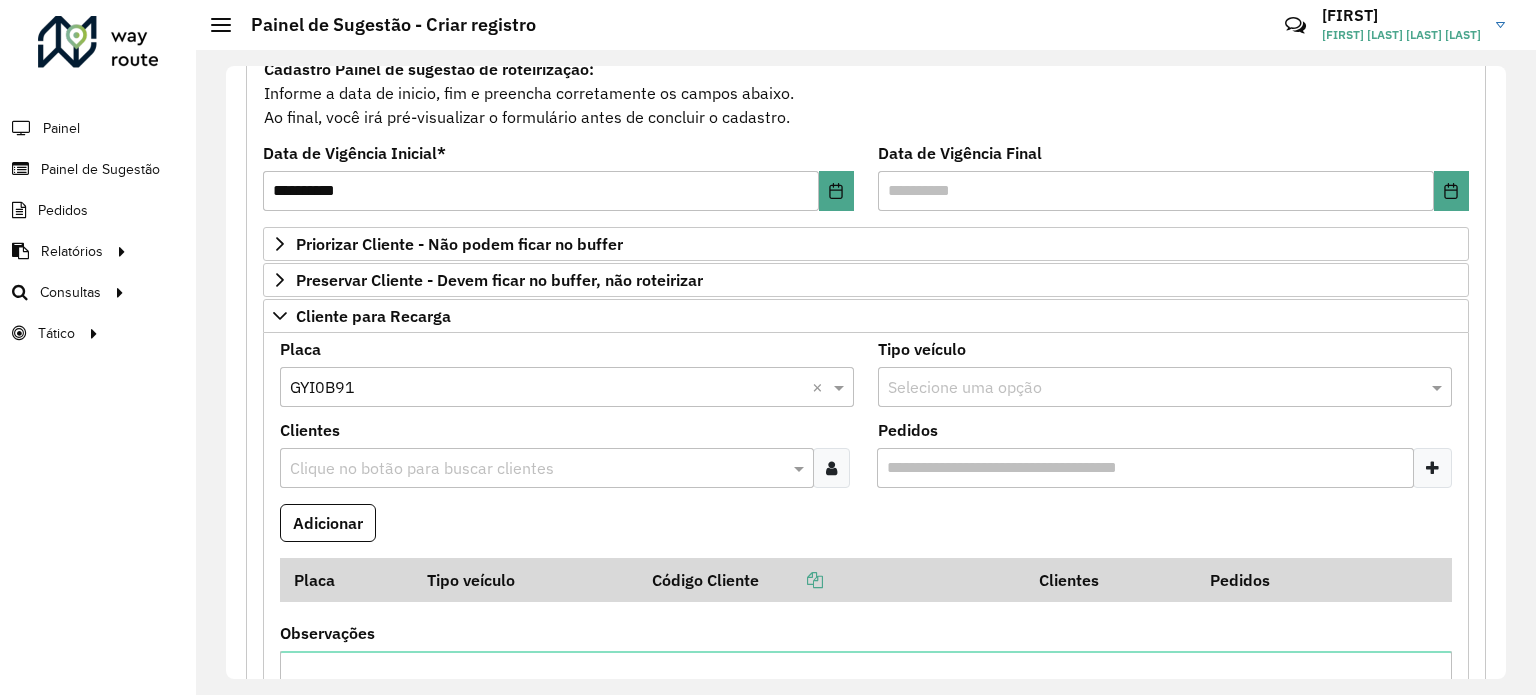 click at bounding box center (537, 469) 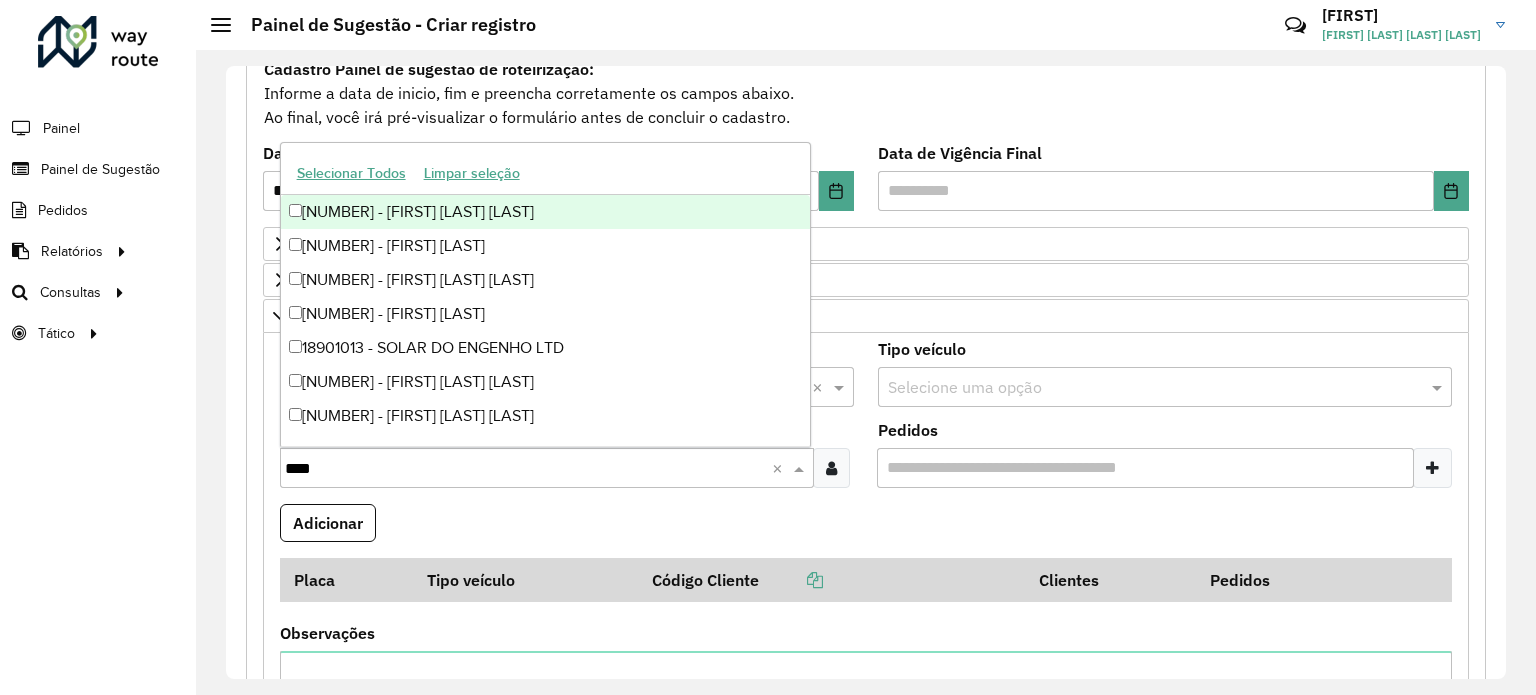 type on "*****" 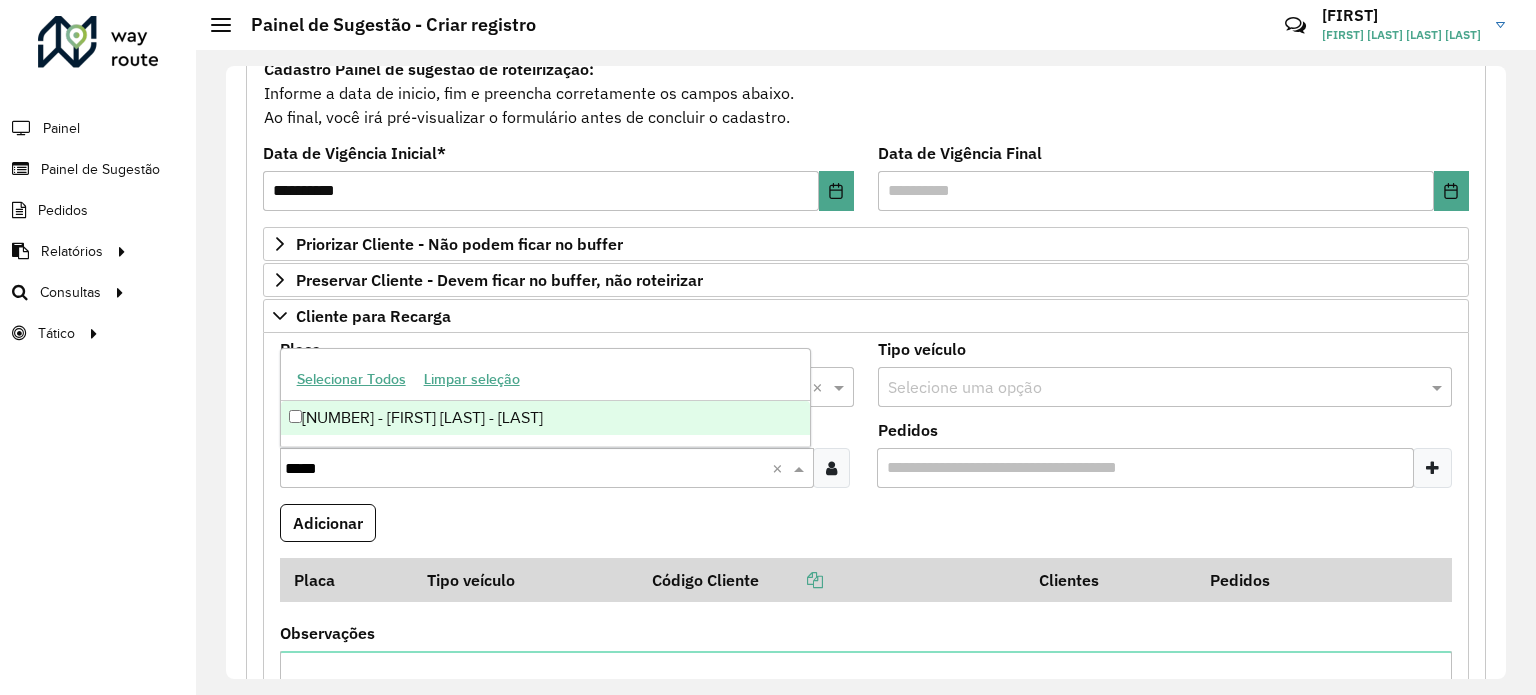 click on "[NUMBER] - [FIRST] [LAST] - [LAST]" at bounding box center (546, 418) 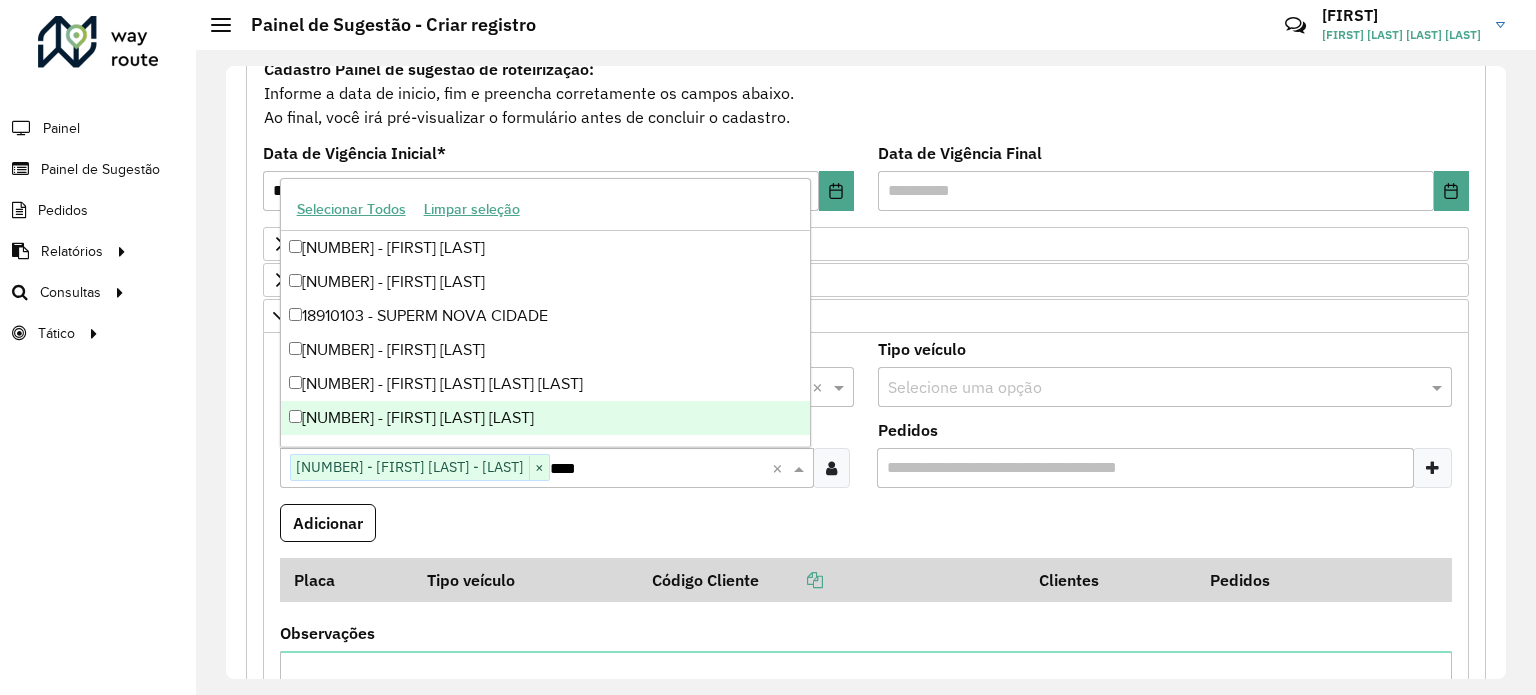 type on "*****" 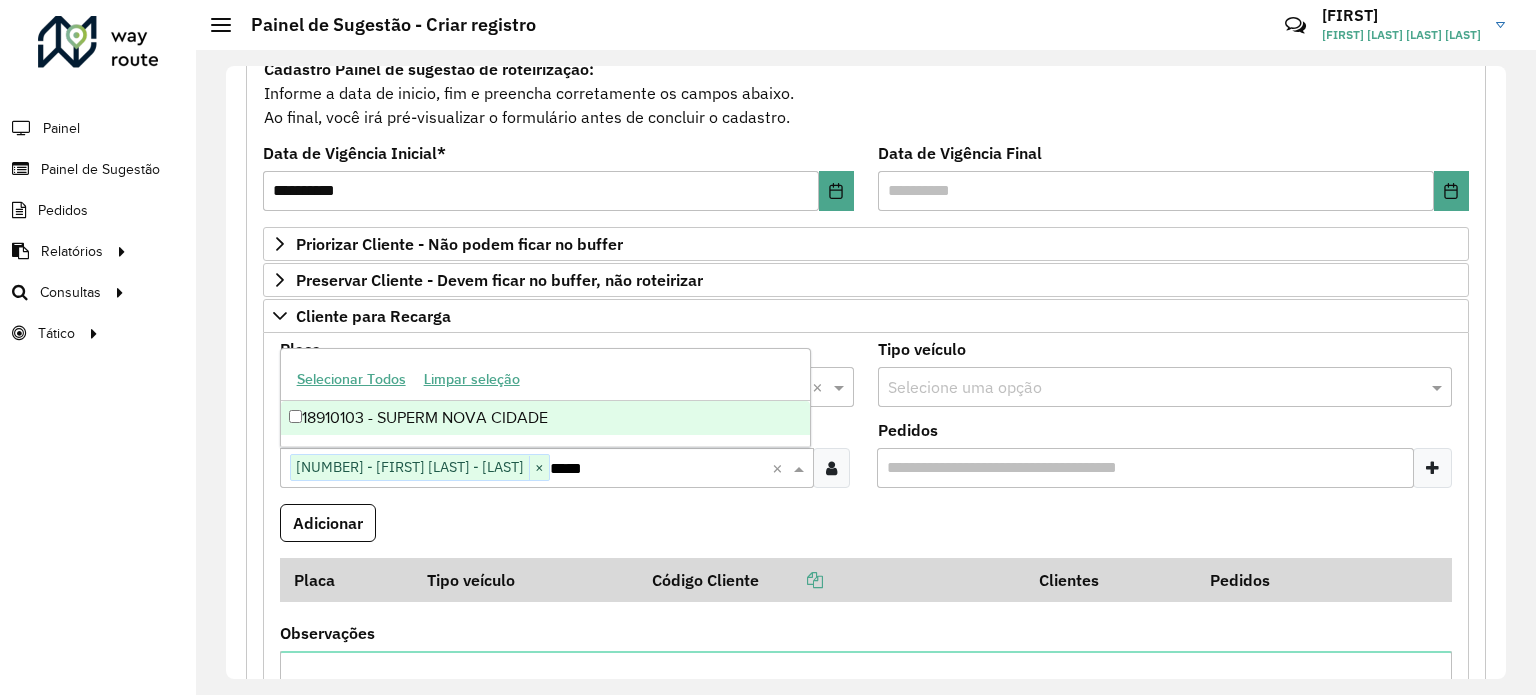 click on "18910103 - SUPERM NOVA CIDADE" at bounding box center (546, 418) 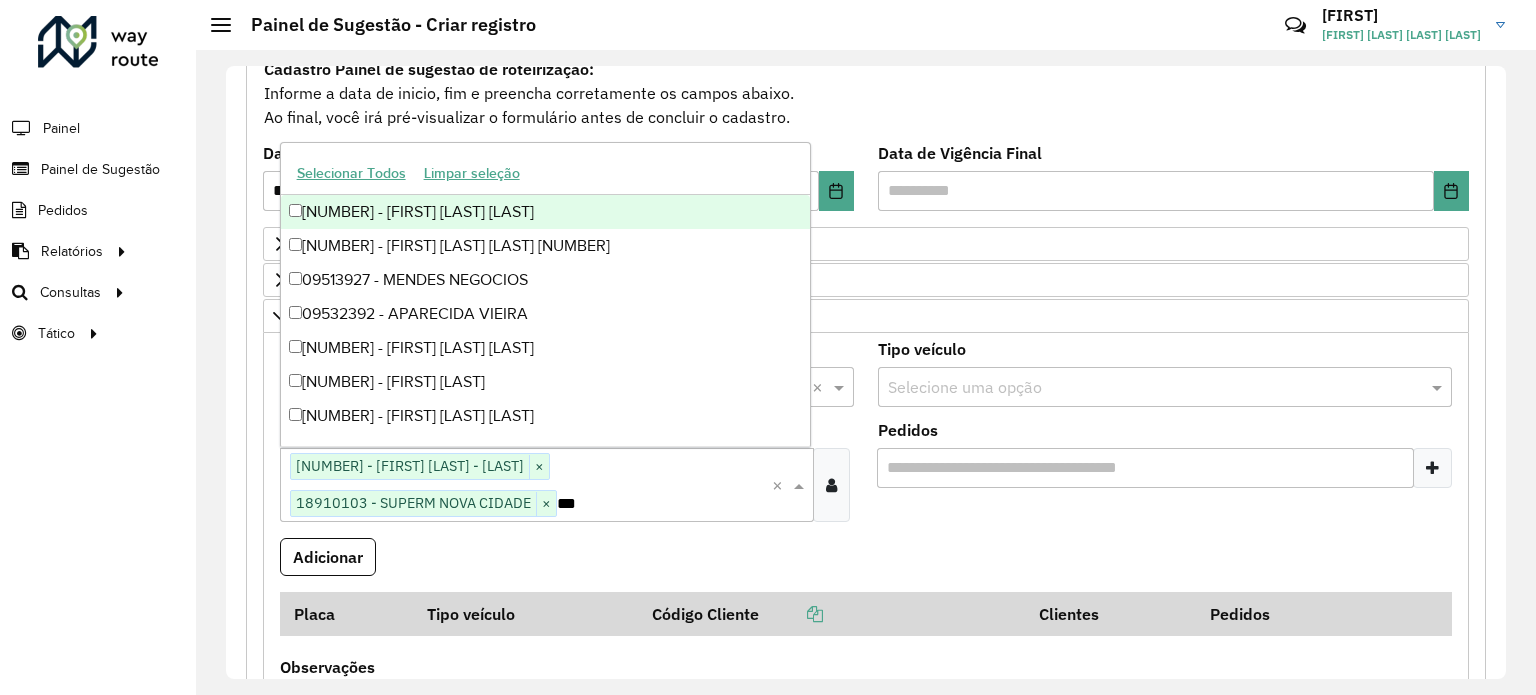 type on "****" 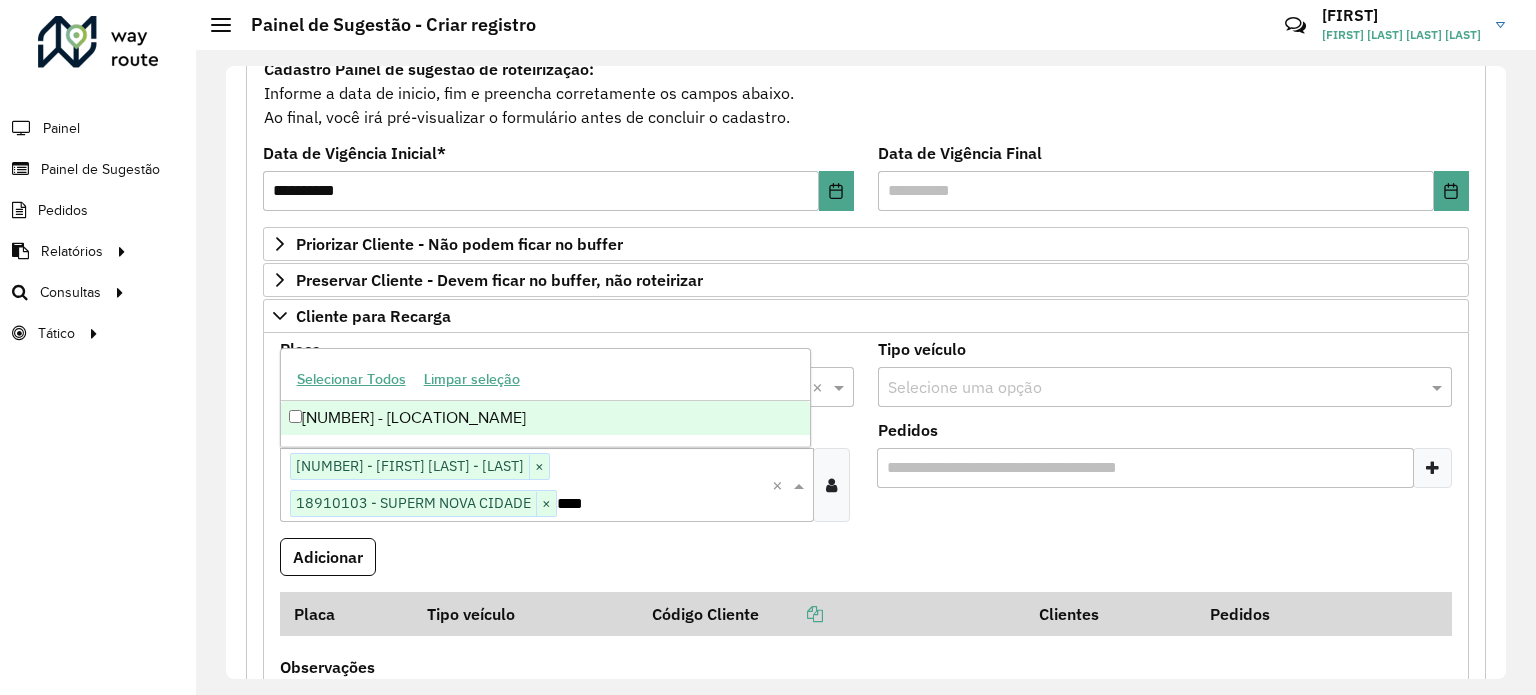 type 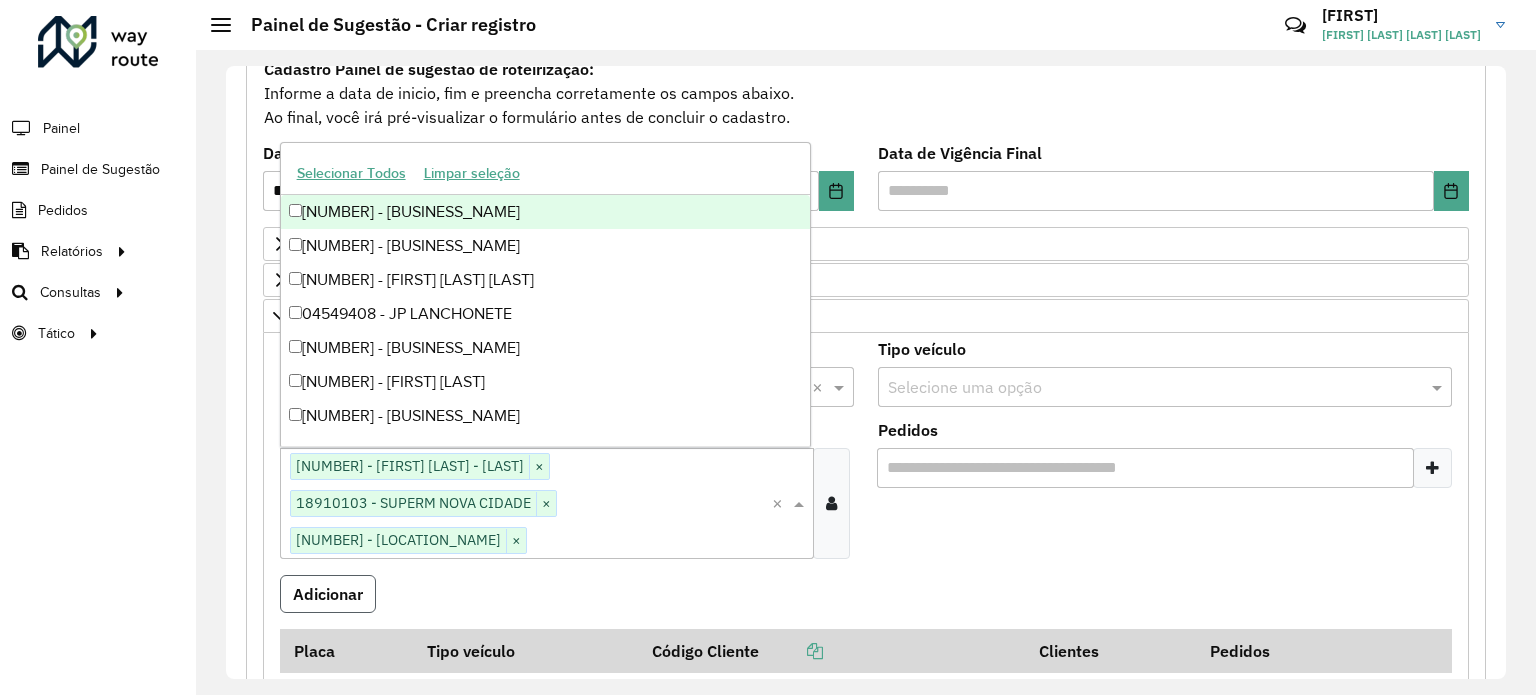 click on "Adicionar" at bounding box center [328, 594] 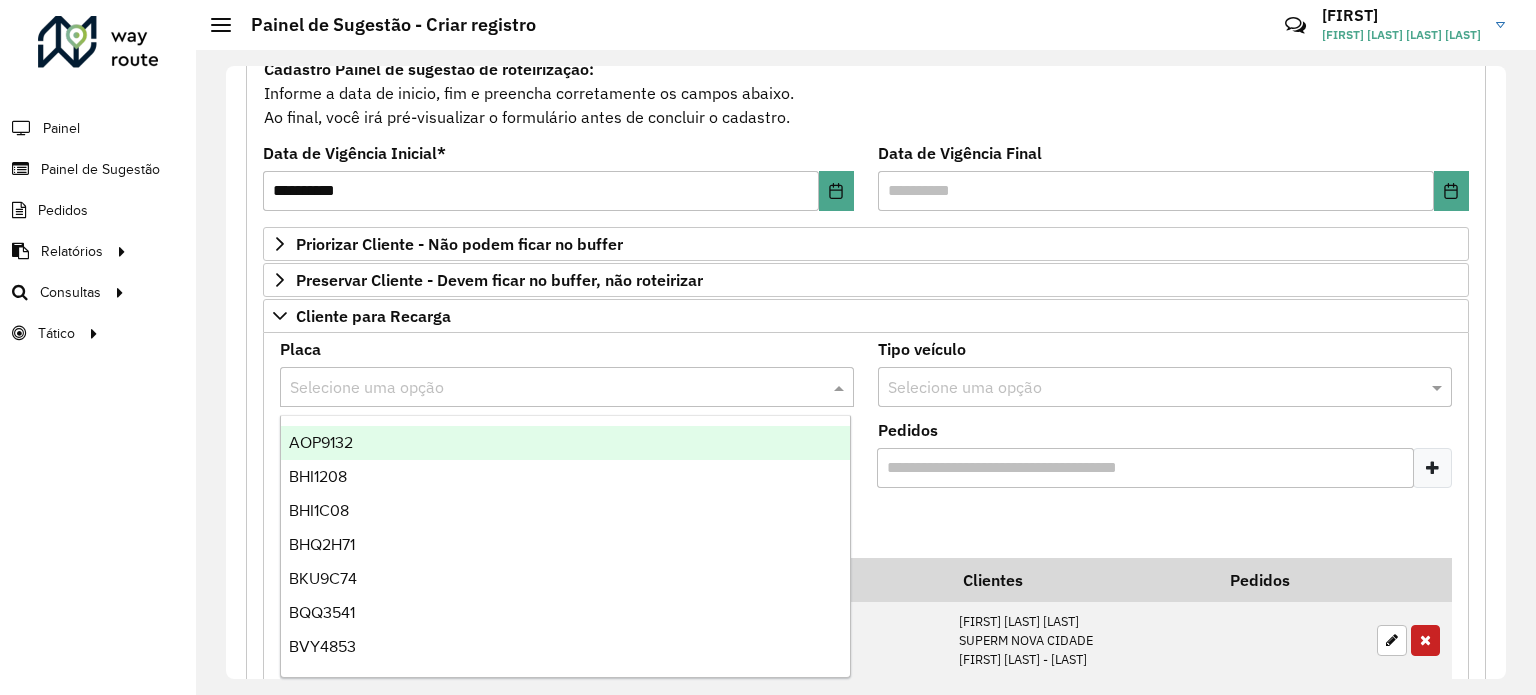 click at bounding box center [547, 388] 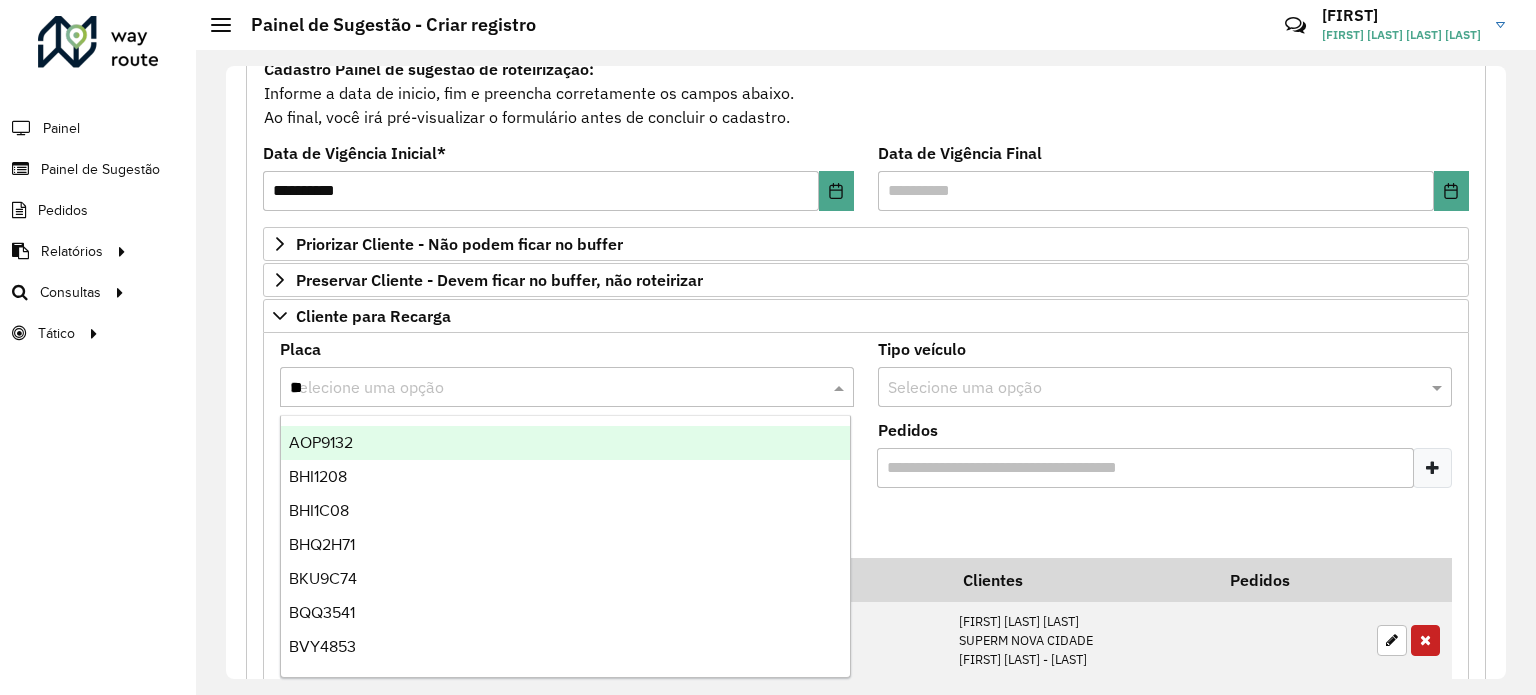 type on "***" 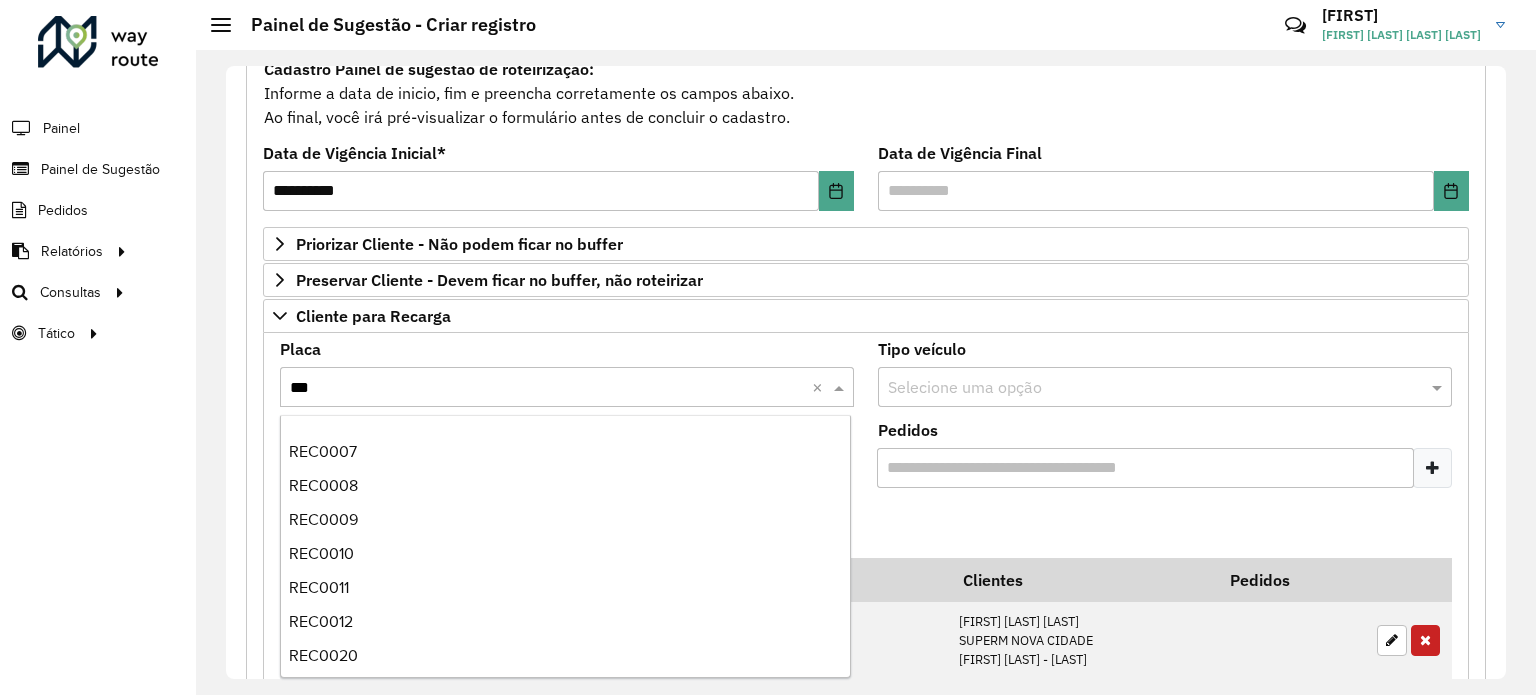 scroll, scrollTop: 269, scrollLeft: 0, axis: vertical 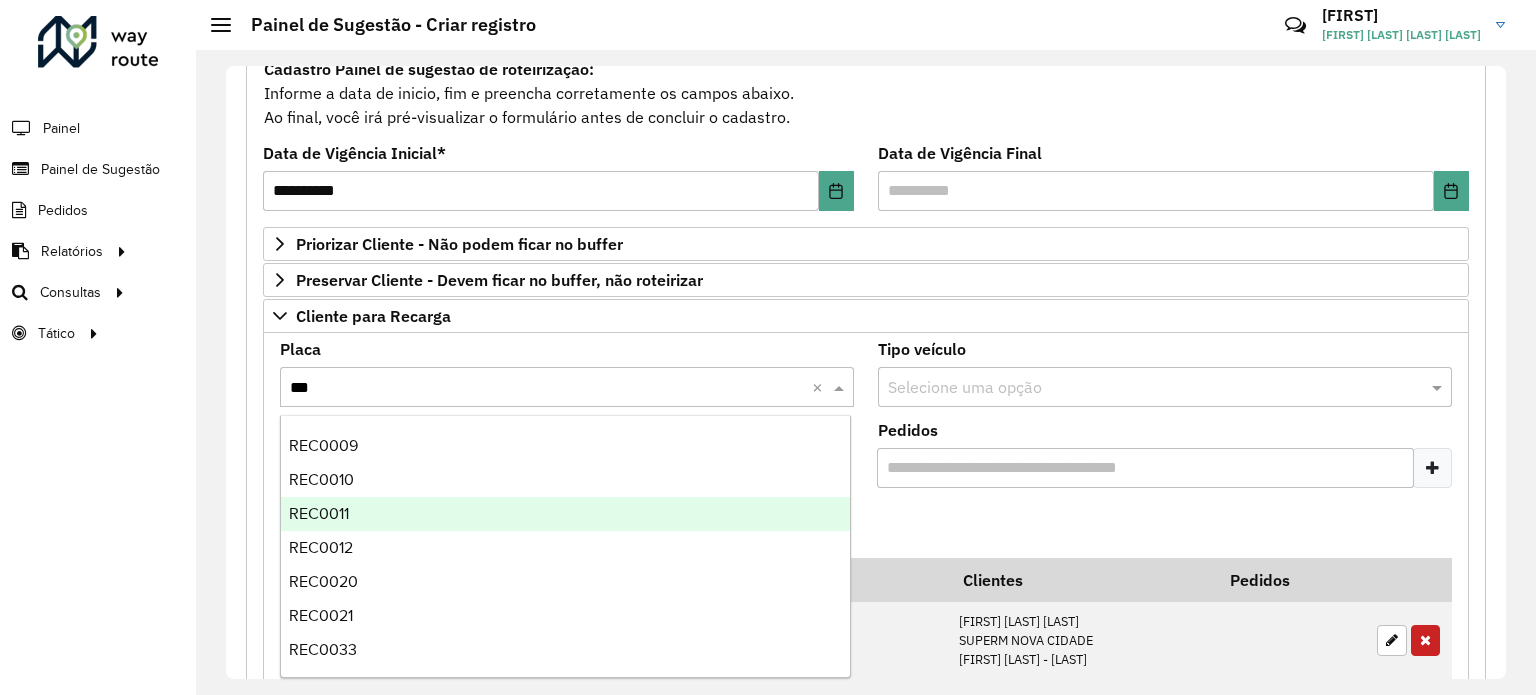 click on "REC0011" at bounding box center (566, 514) 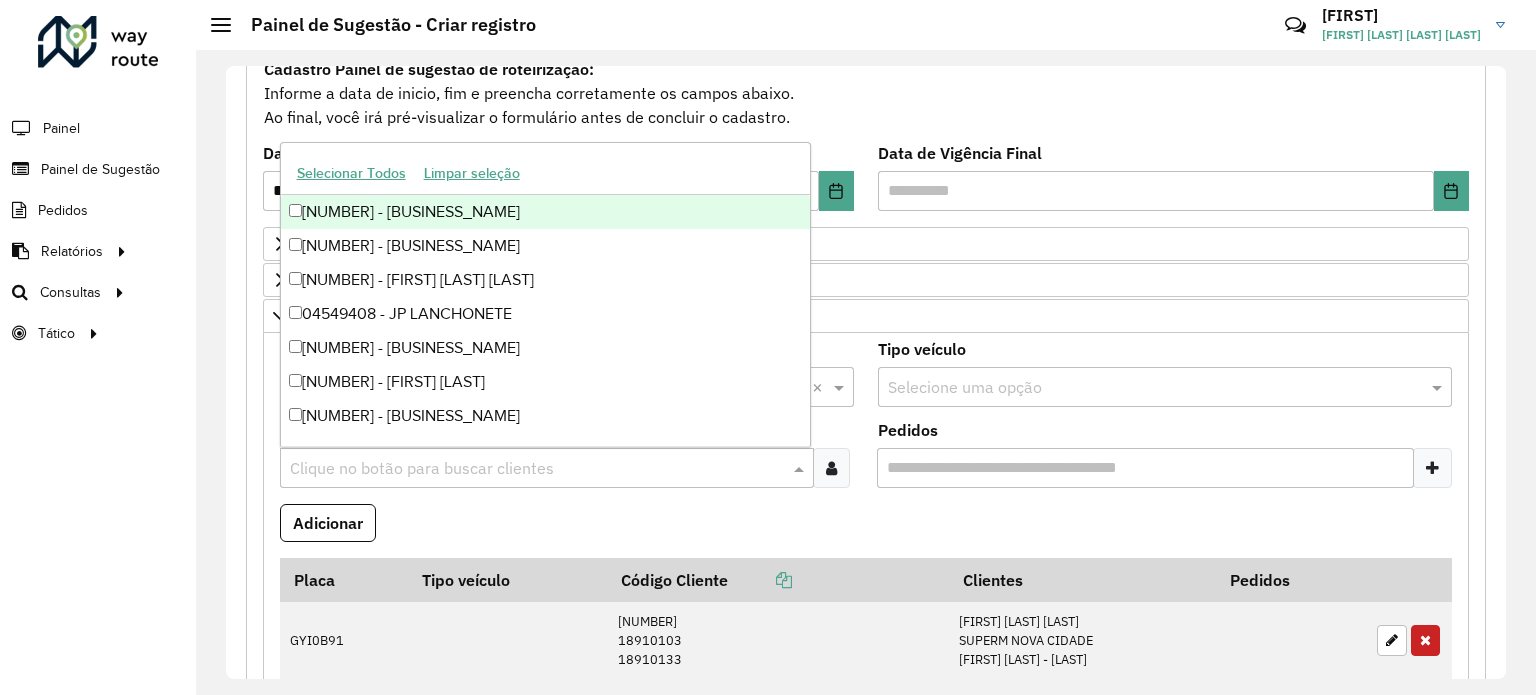 click at bounding box center [537, 469] 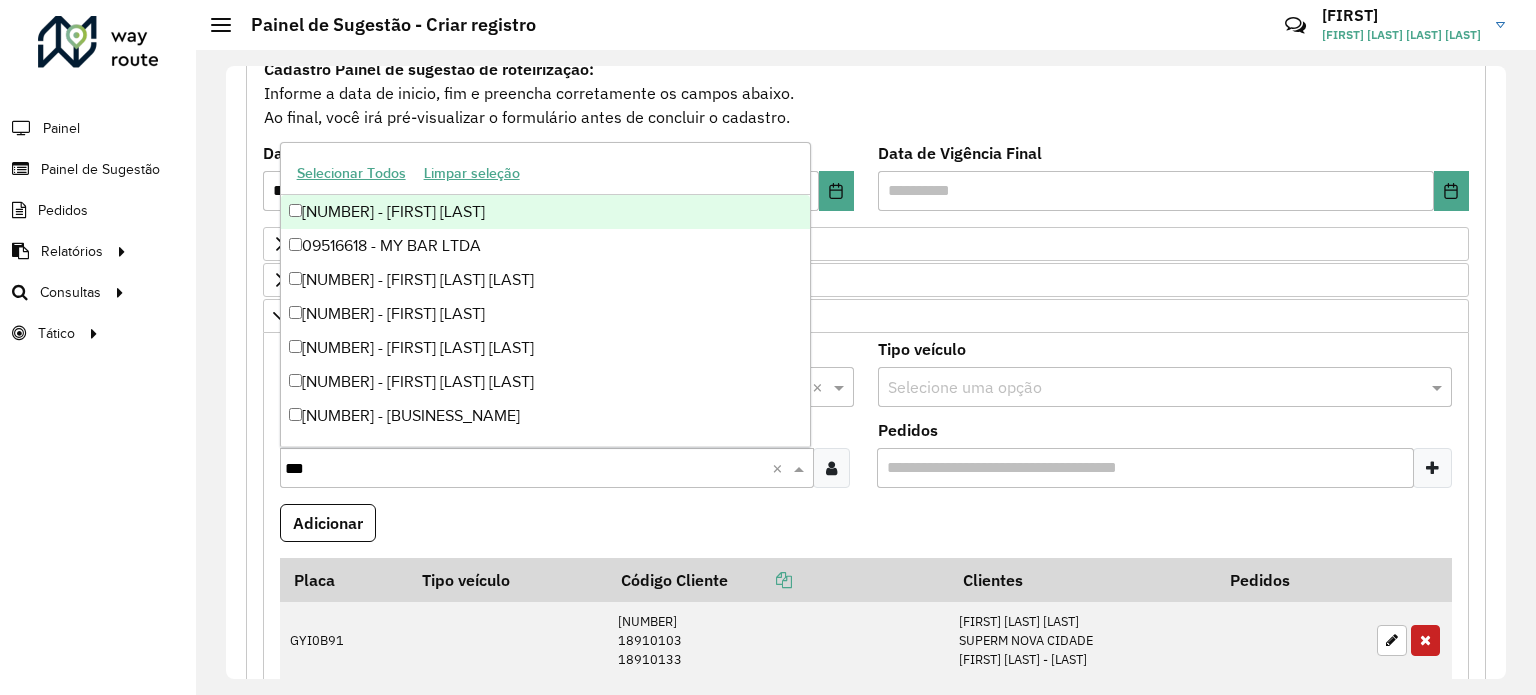 type on "****" 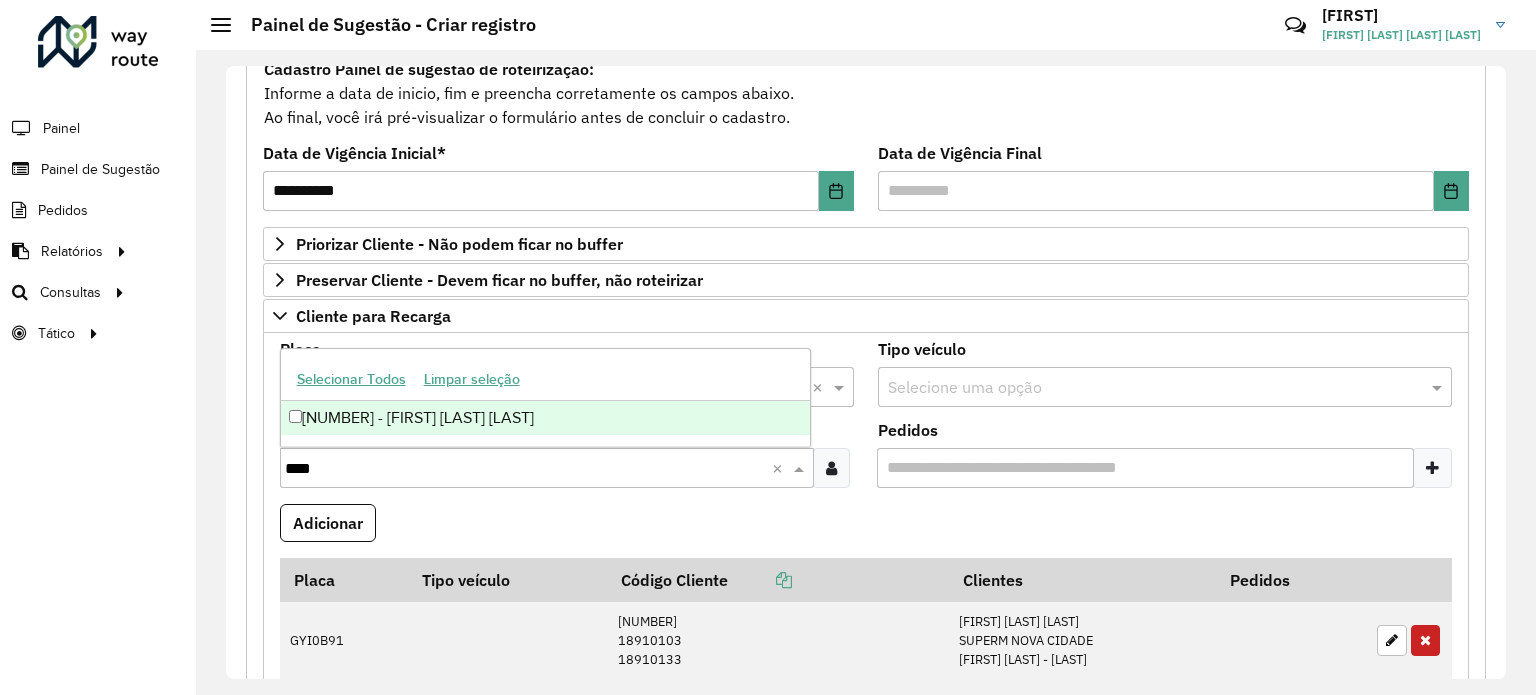 click on "[NUMBER] - [FIRST] [LAST] [LAST]" at bounding box center (546, 418) 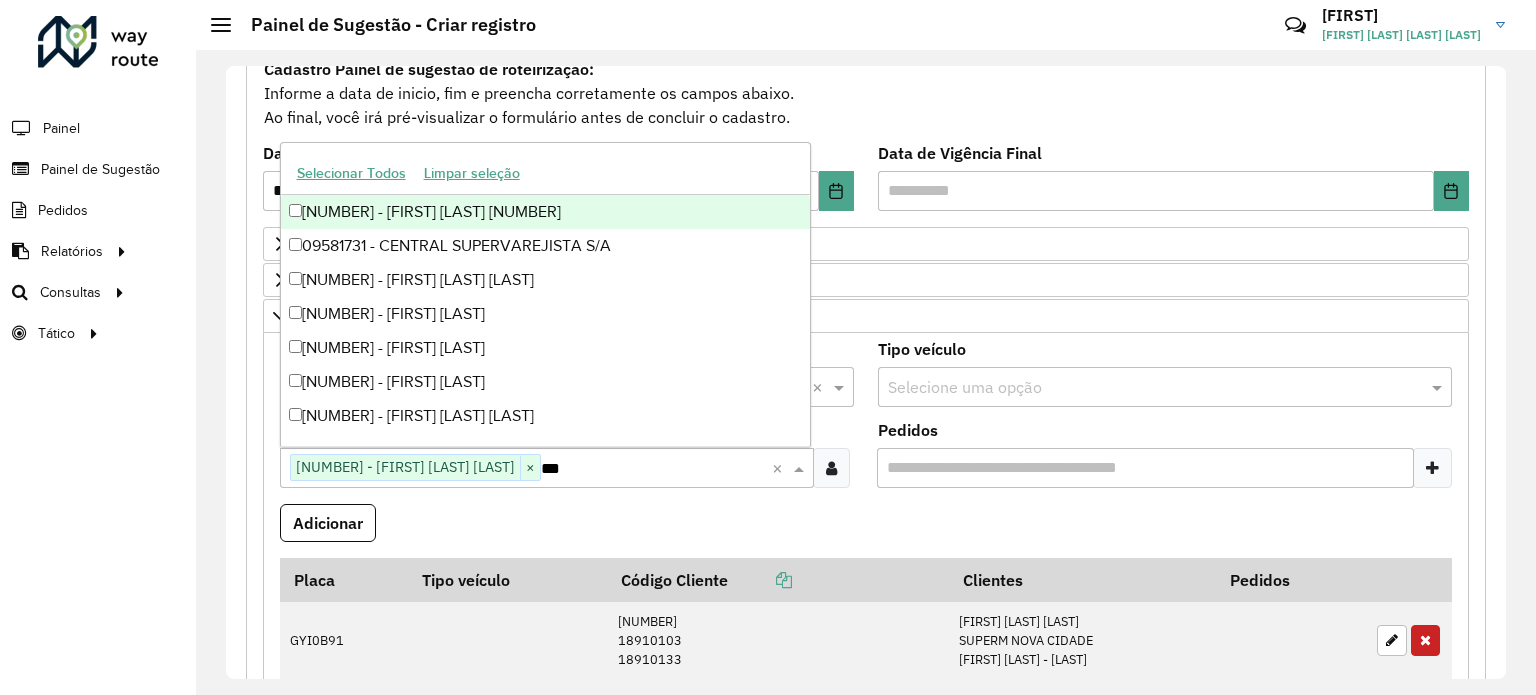type on "****" 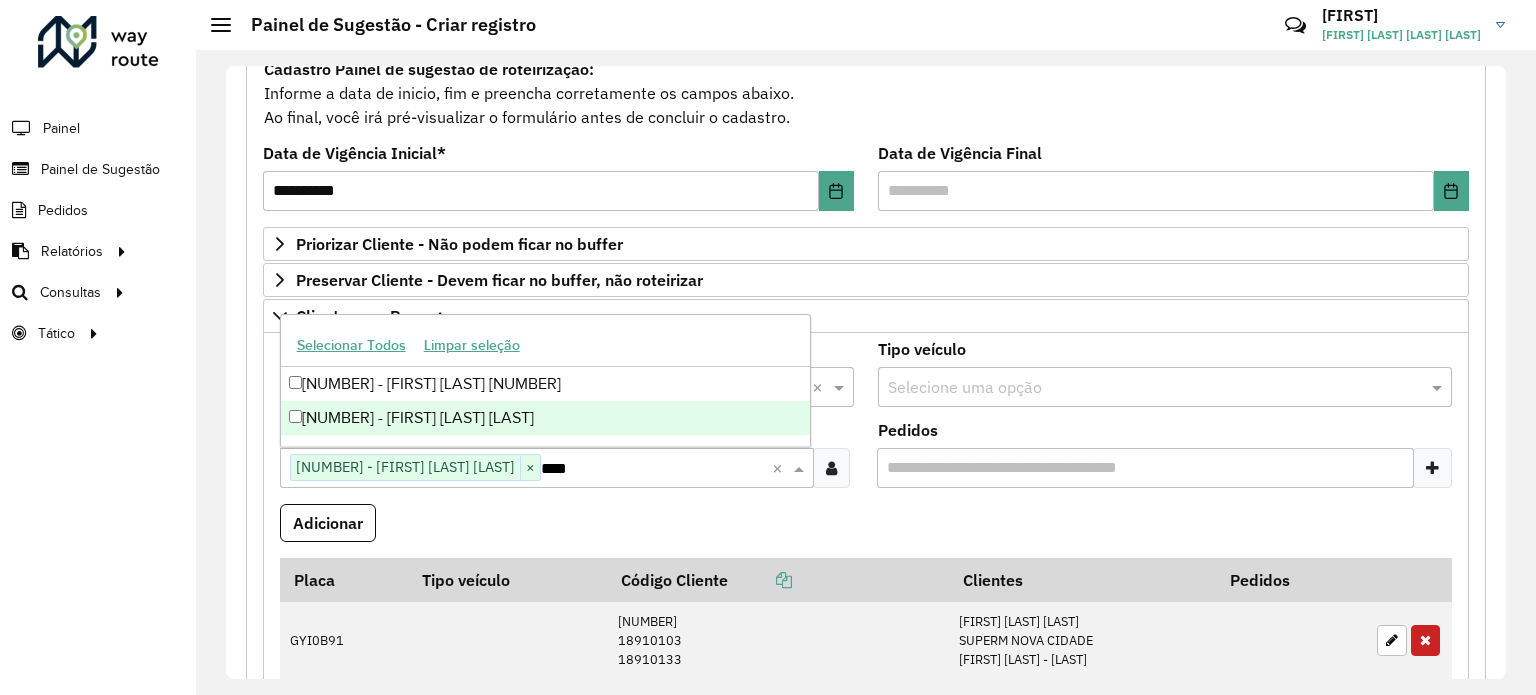 click on "[NUMBER] - [FIRST] [LAST] [LAST]" at bounding box center (546, 418) 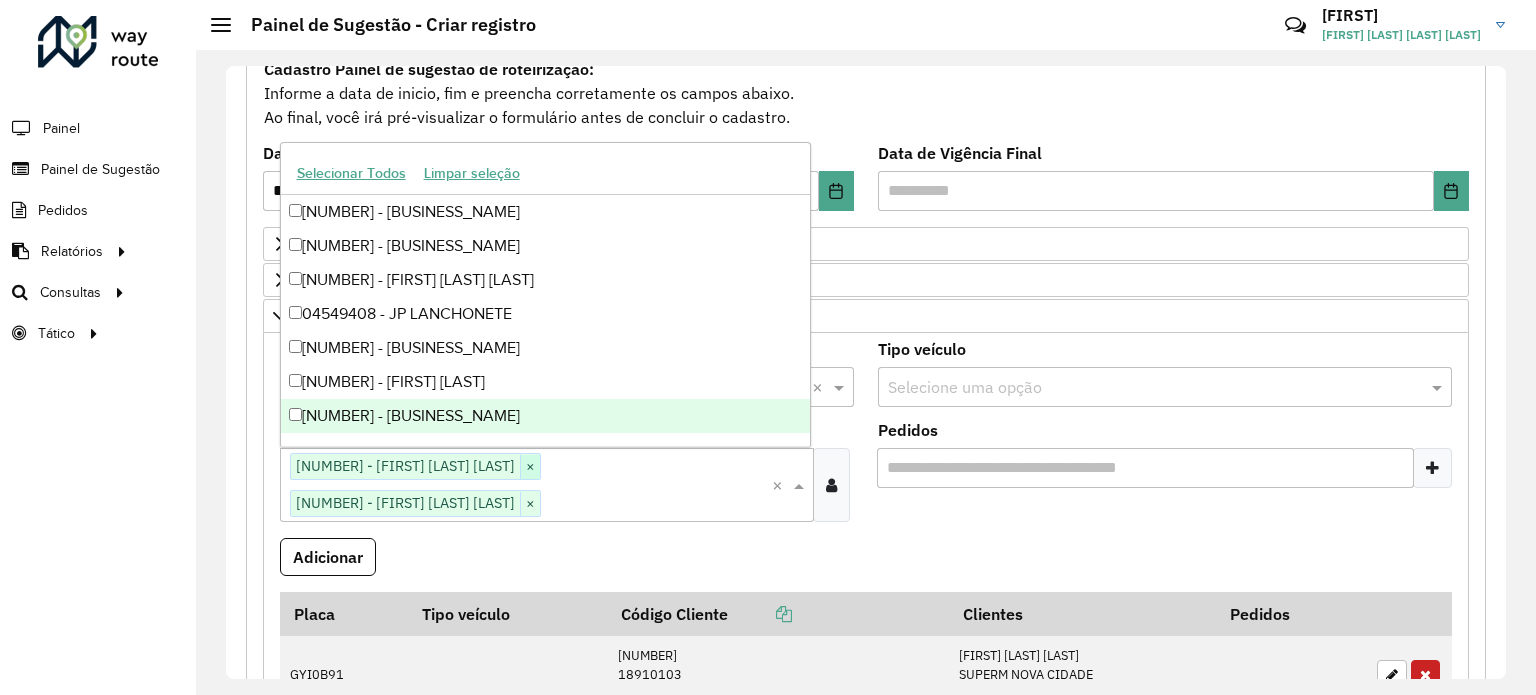 click on "×" at bounding box center [530, 467] 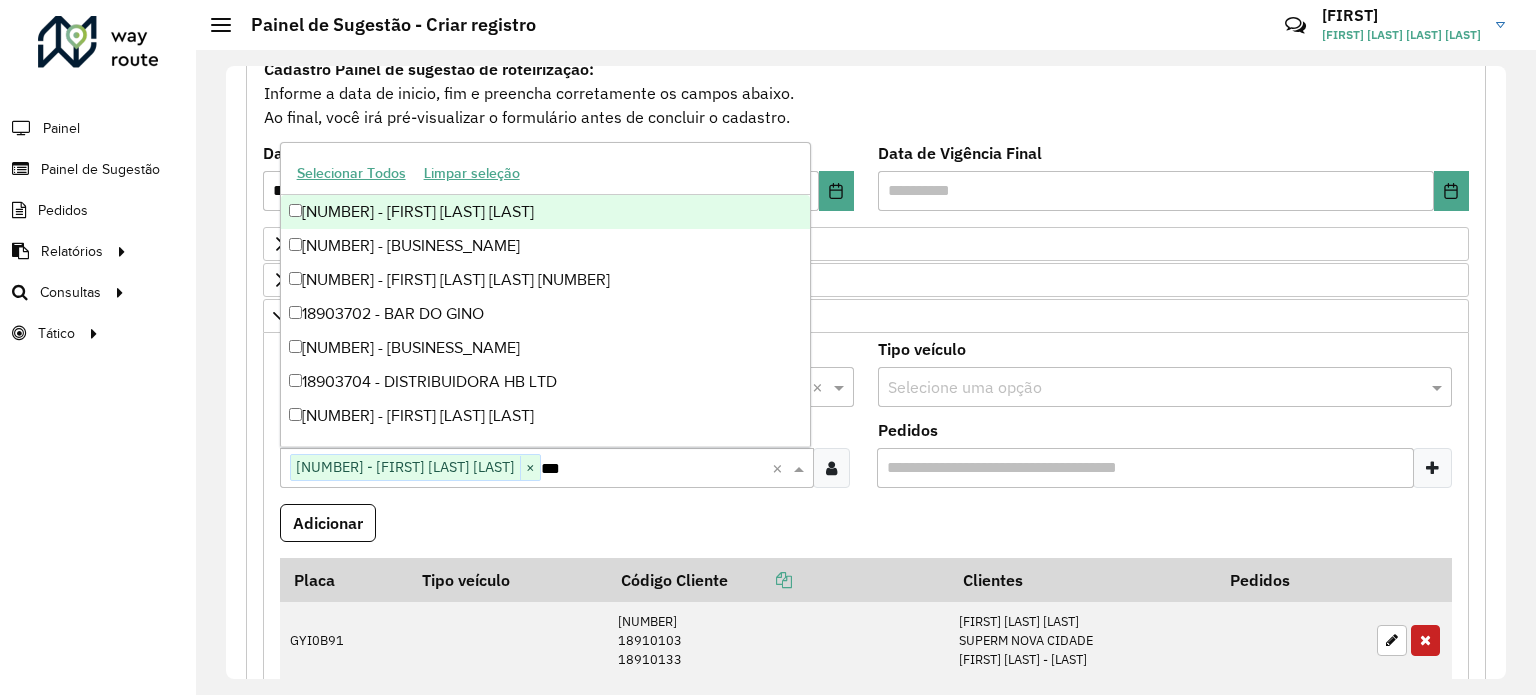 type on "****" 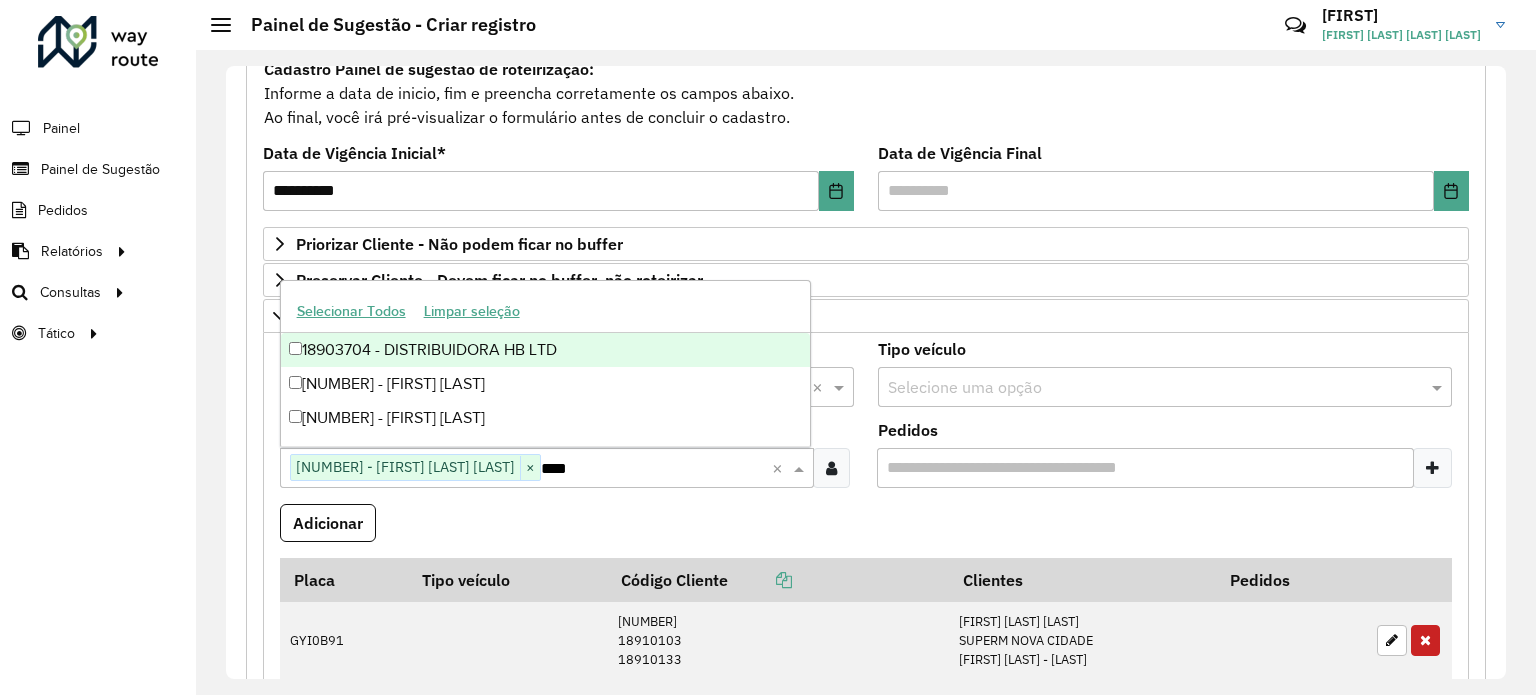 click on "18903704 - DISTRIBUIDORA HB LTD" at bounding box center [546, 350] 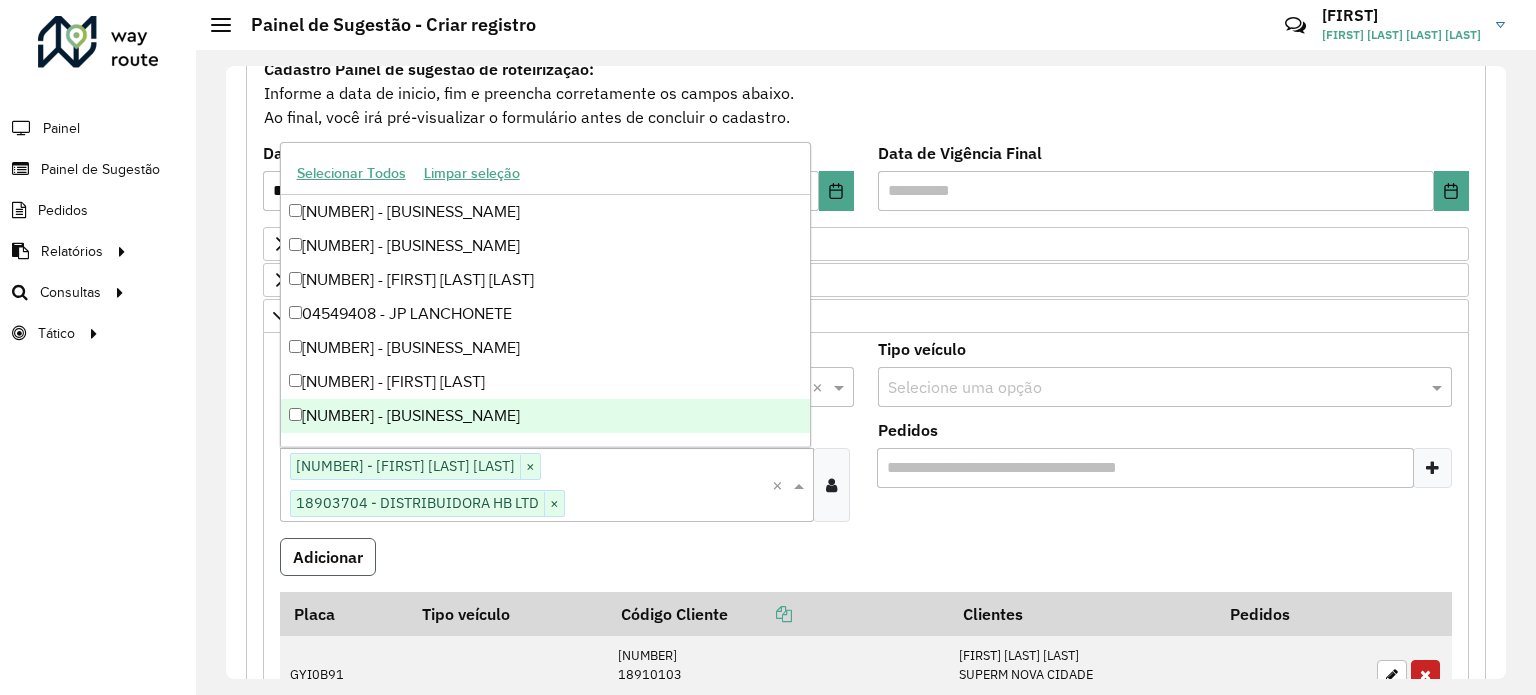 click on "Adicionar" at bounding box center (328, 557) 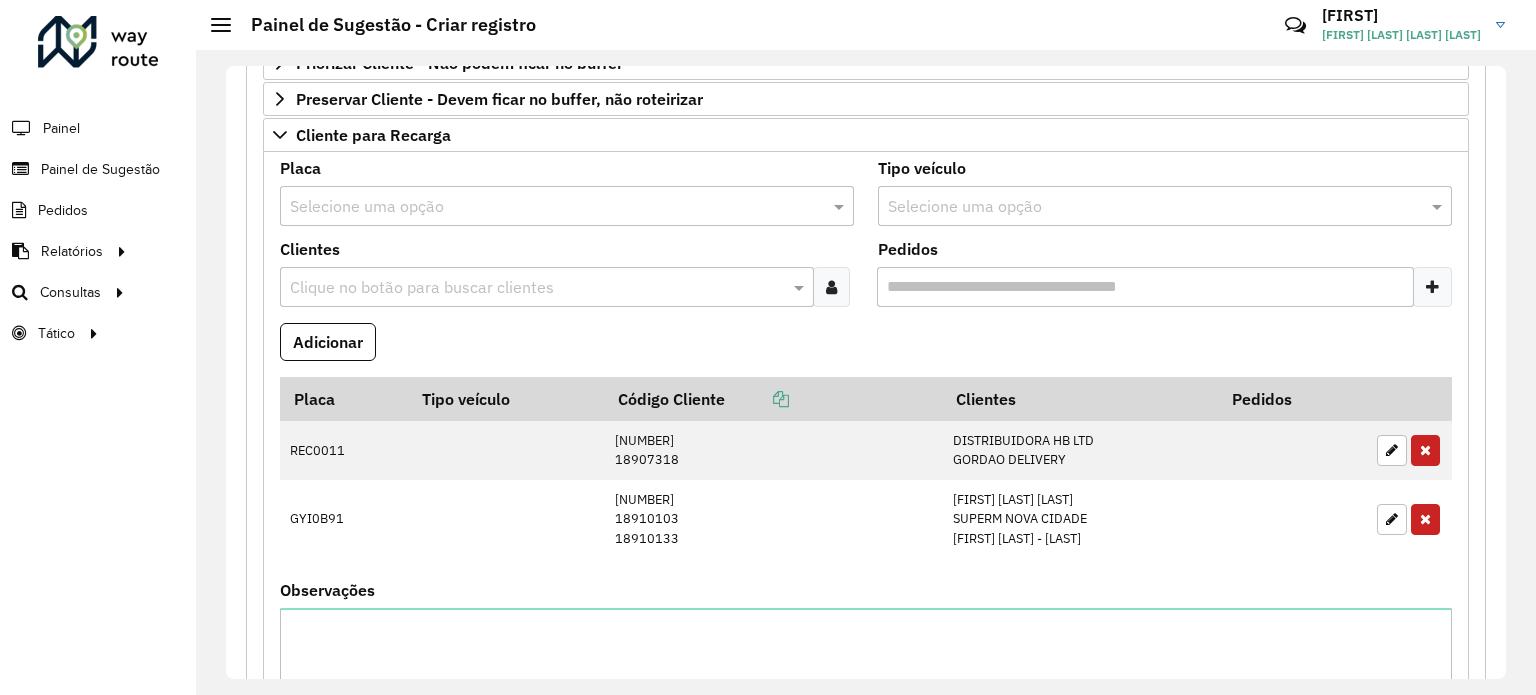 scroll, scrollTop: 500, scrollLeft: 0, axis: vertical 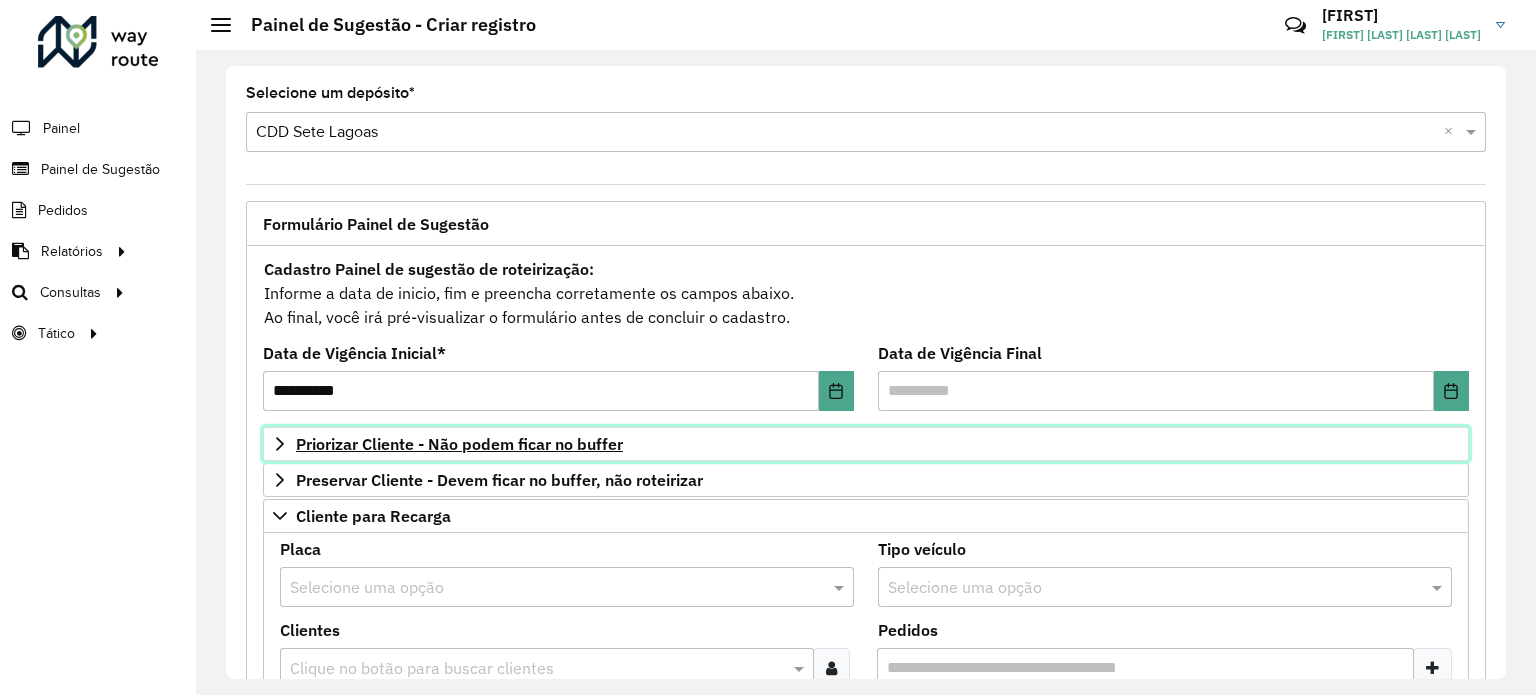 click on "Priorizar Cliente - Não podem ficar no buffer" at bounding box center [866, 444] 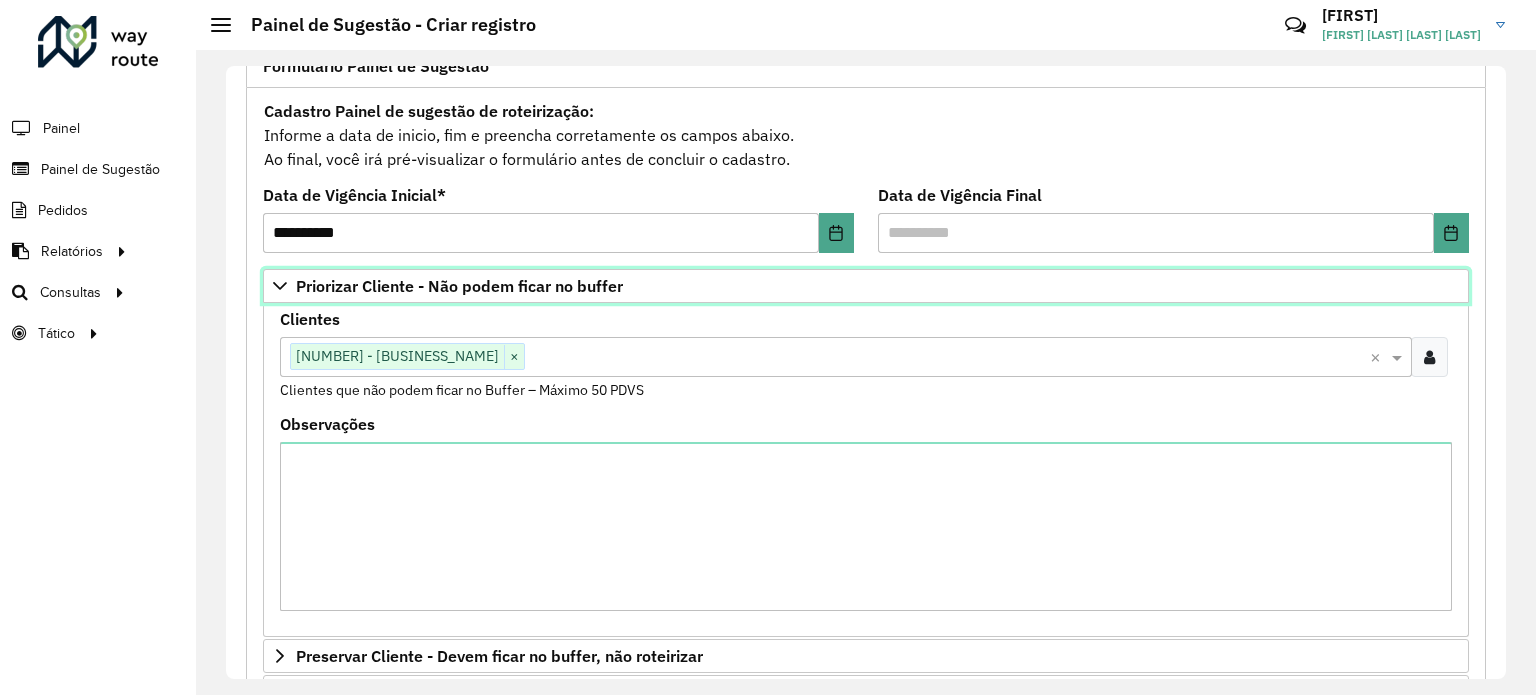 scroll, scrollTop: 300, scrollLeft: 0, axis: vertical 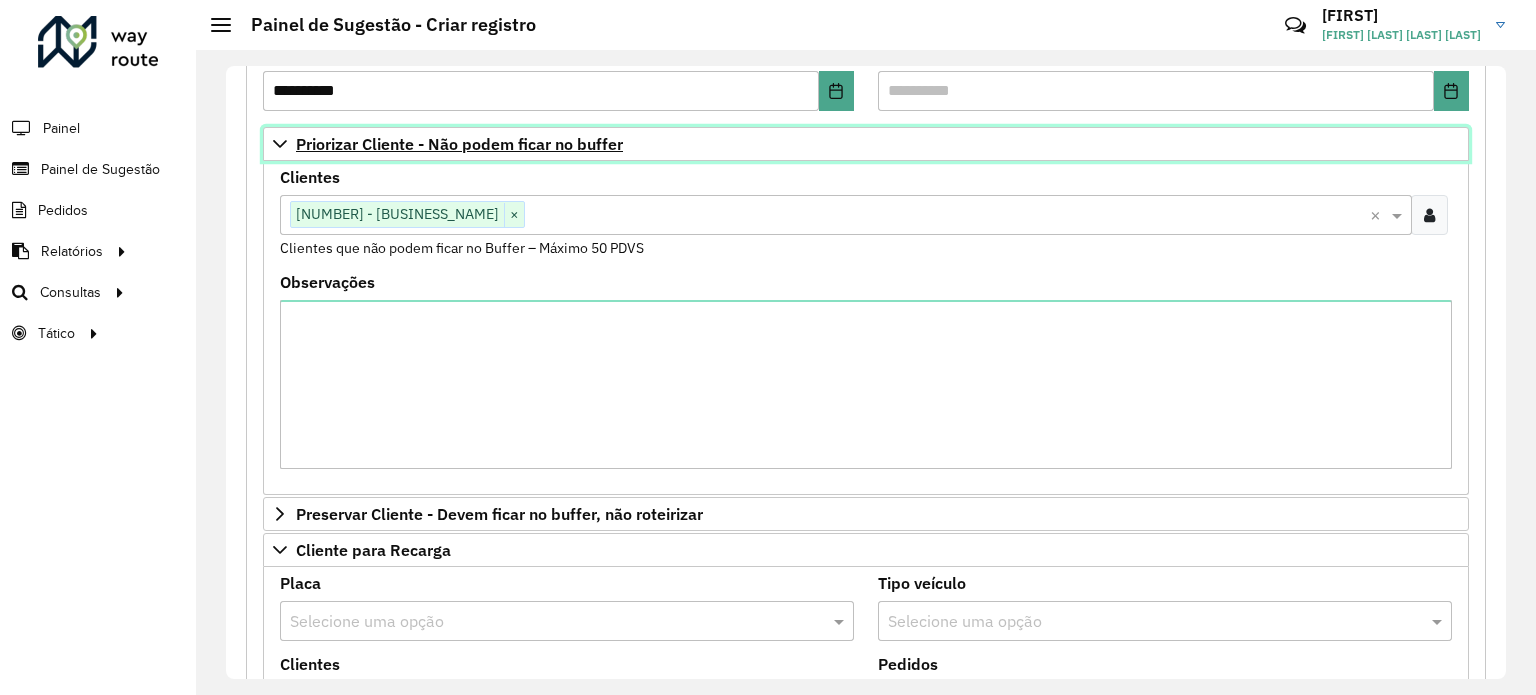 click on "Priorizar Cliente - Não podem ficar no buffer" at bounding box center [866, 144] 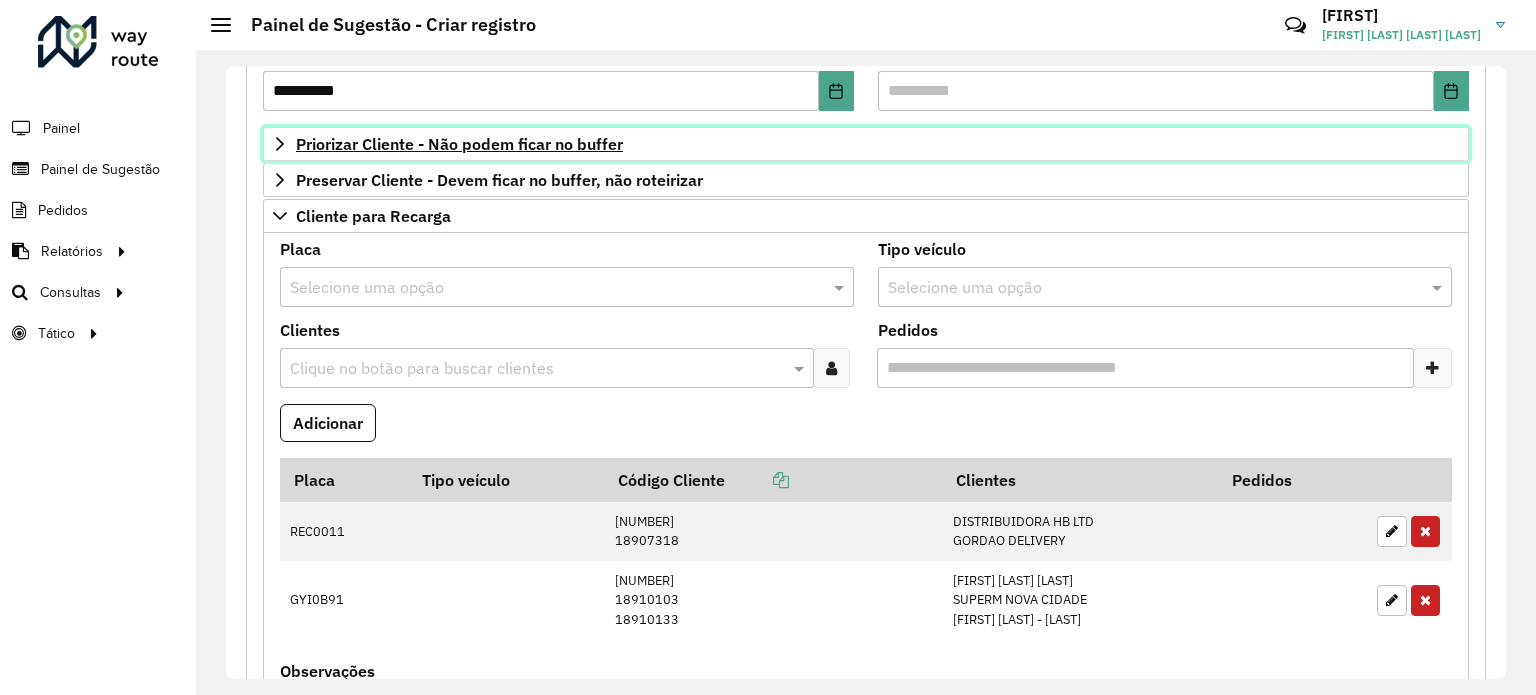 click on "Priorizar Cliente - Não podem ficar no buffer" at bounding box center [459, 144] 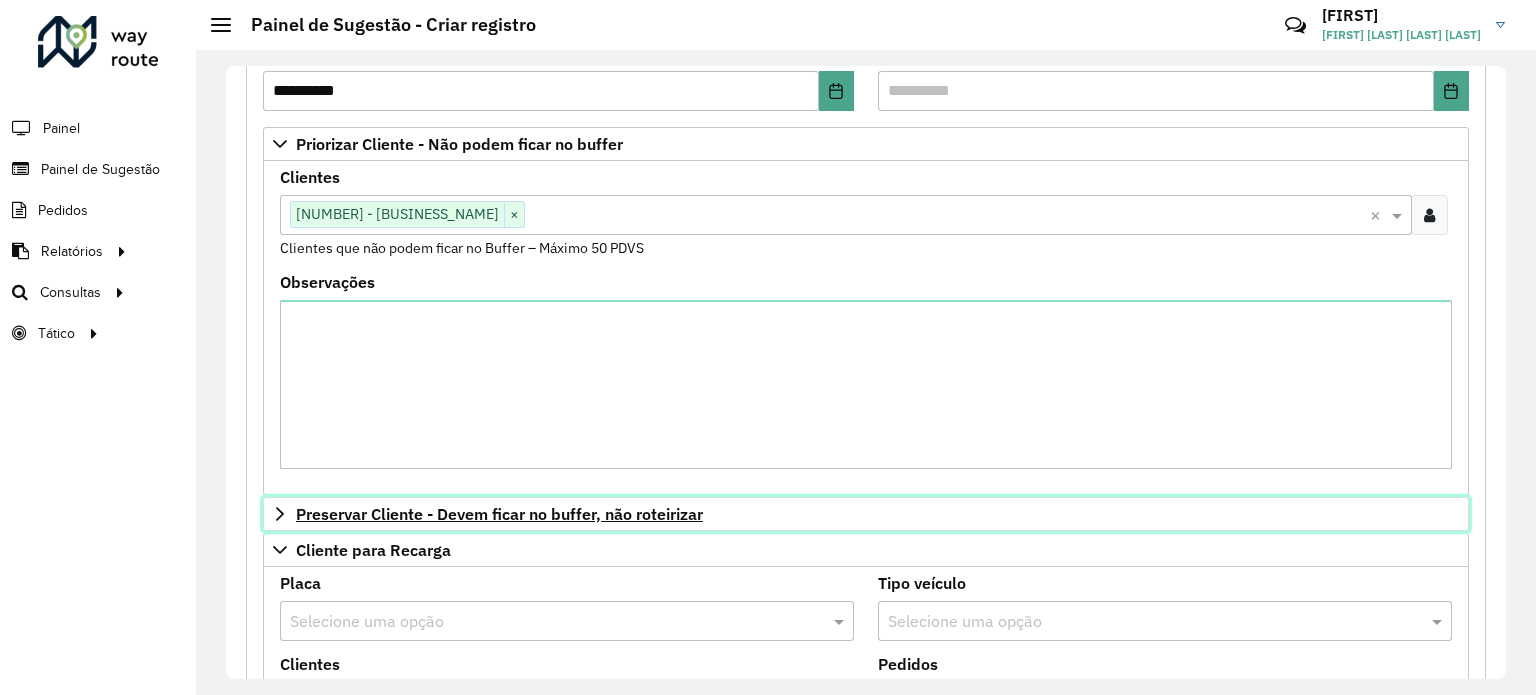 click on "Preservar Cliente - Devem ficar no buffer, não roteirizar" at bounding box center (499, 514) 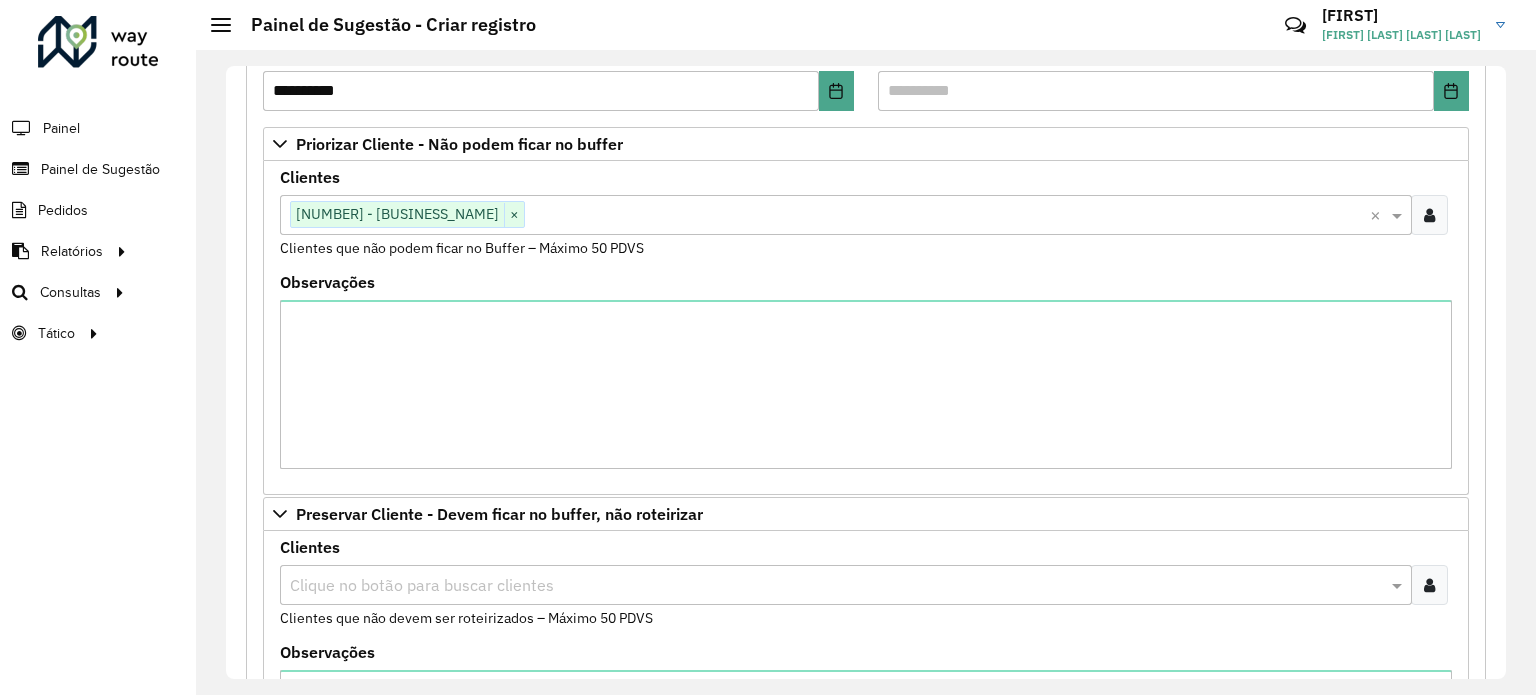 click at bounding box center [836, 586] 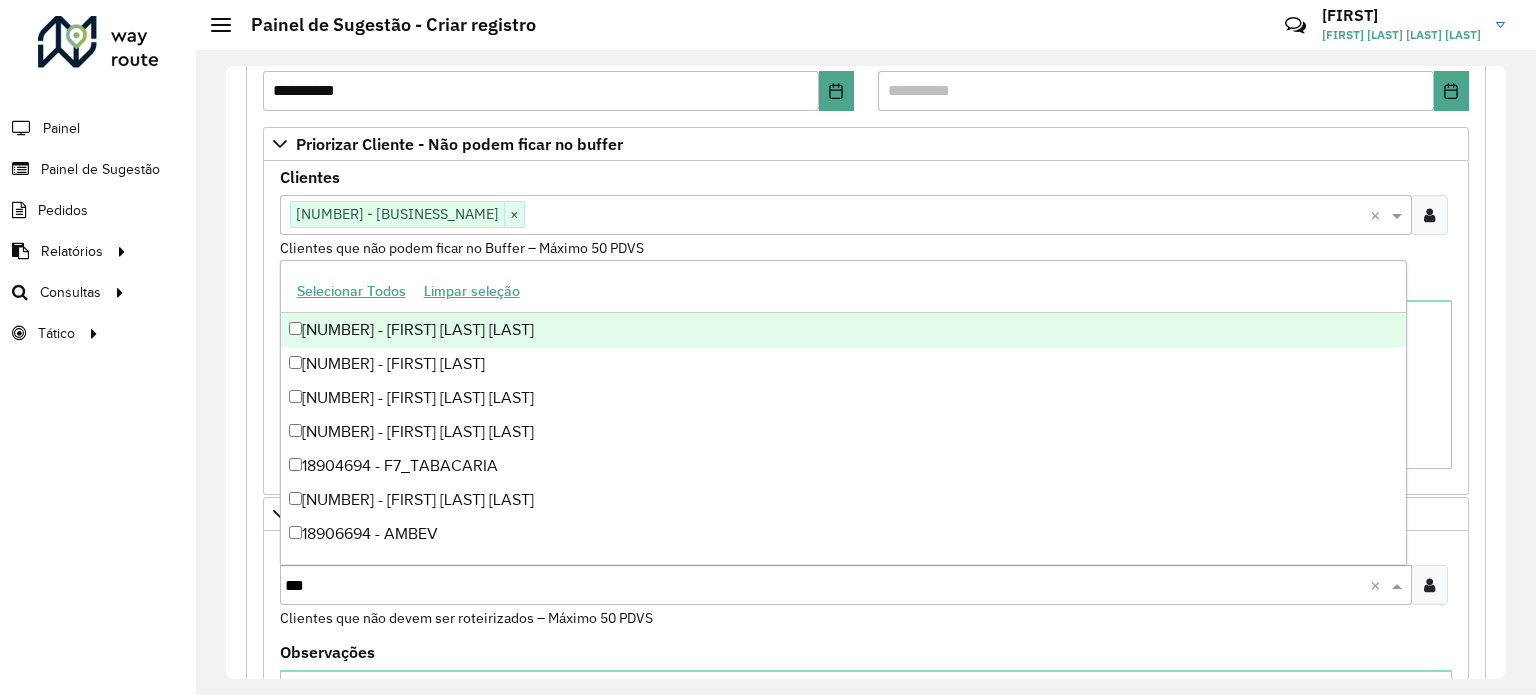 type on "****" 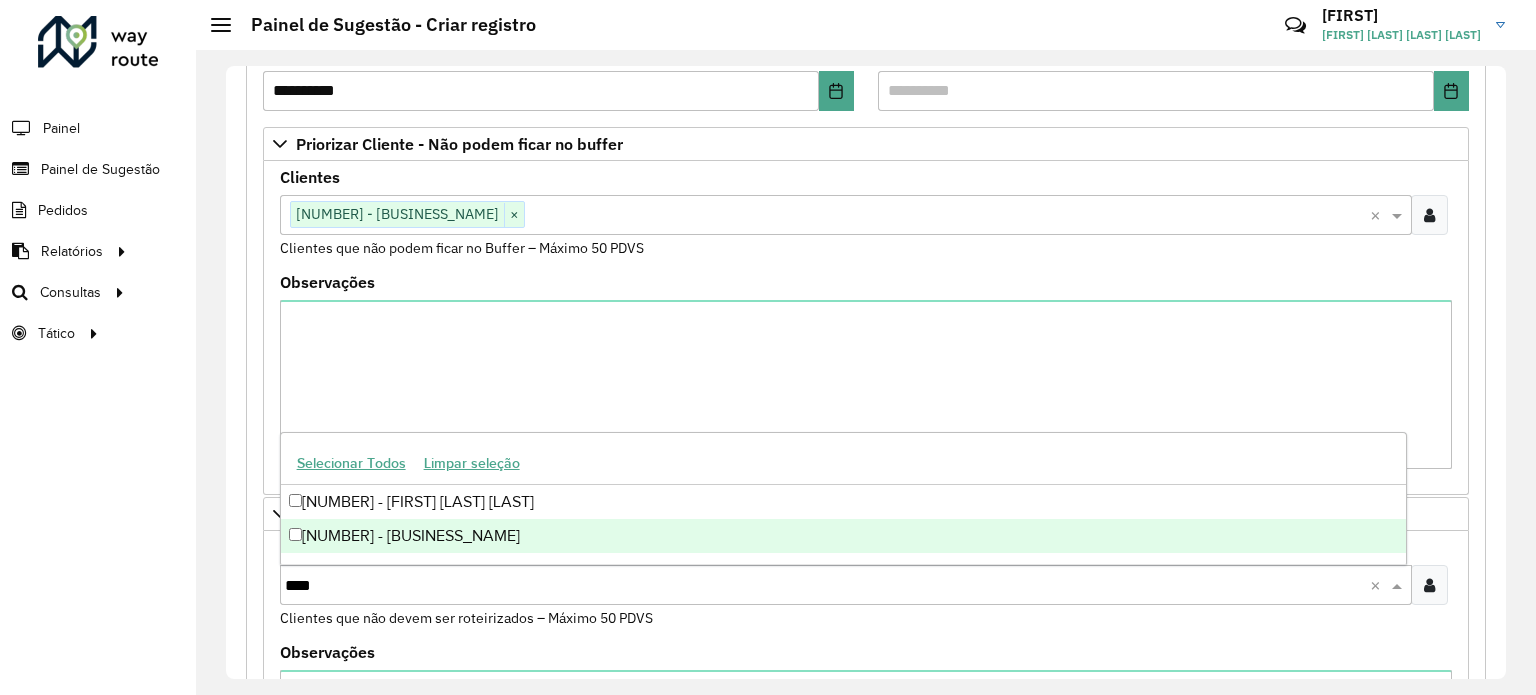 type 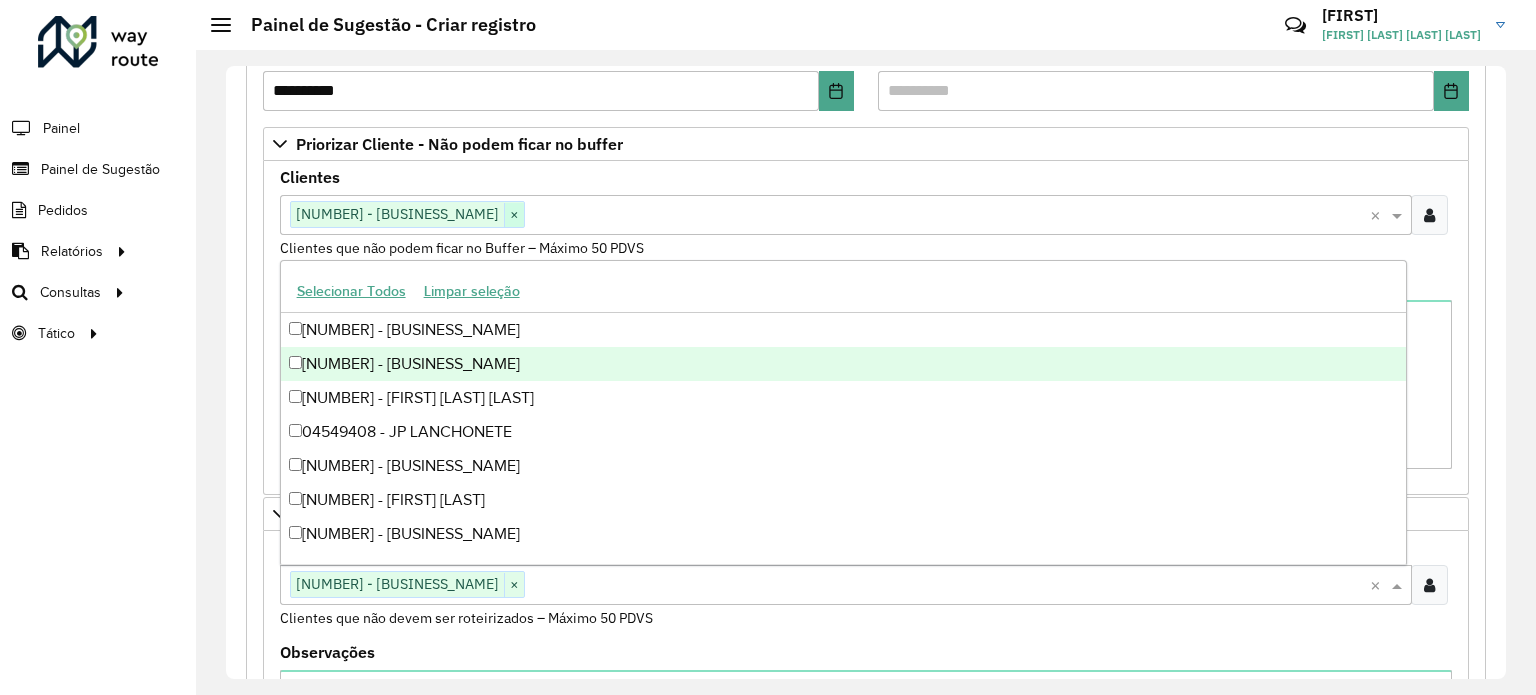 click on "×" at bounding box center (514, 215) 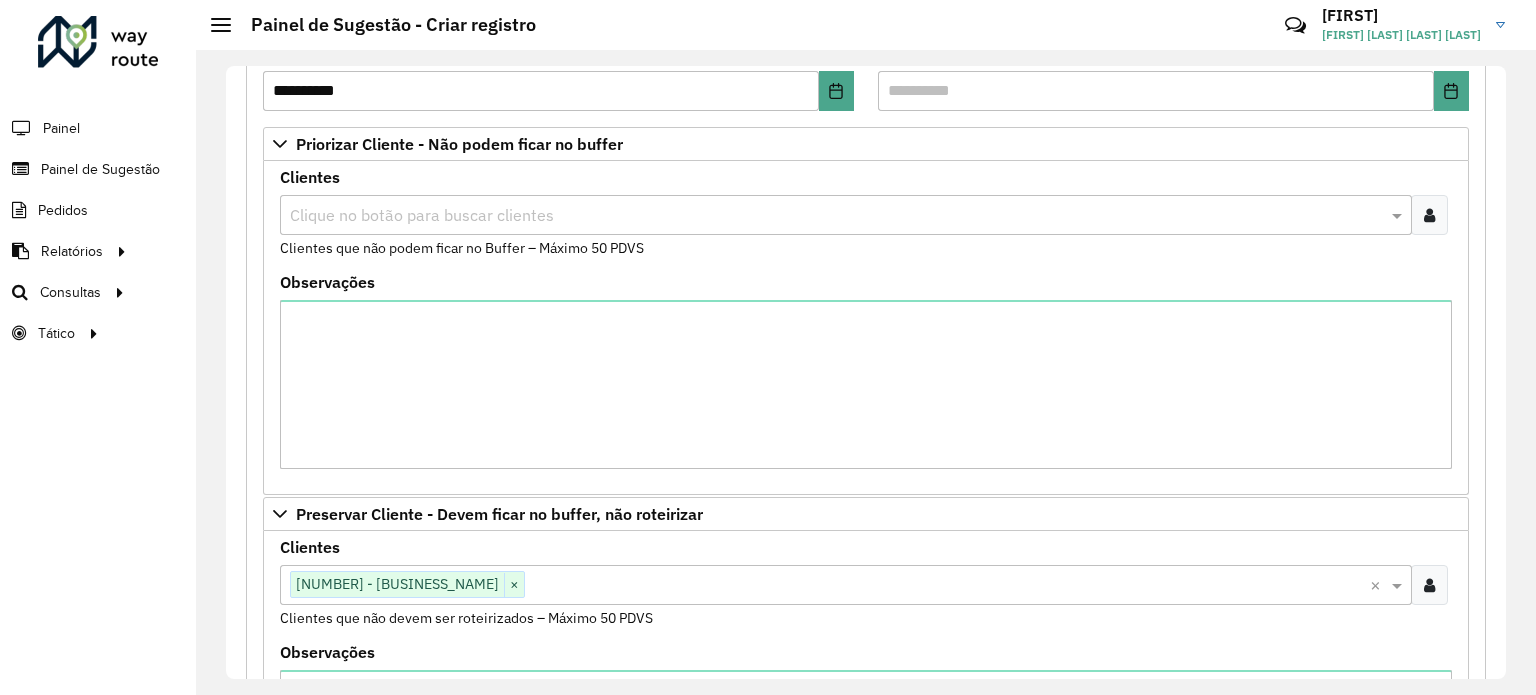 click at bounding box center (1429, 215) 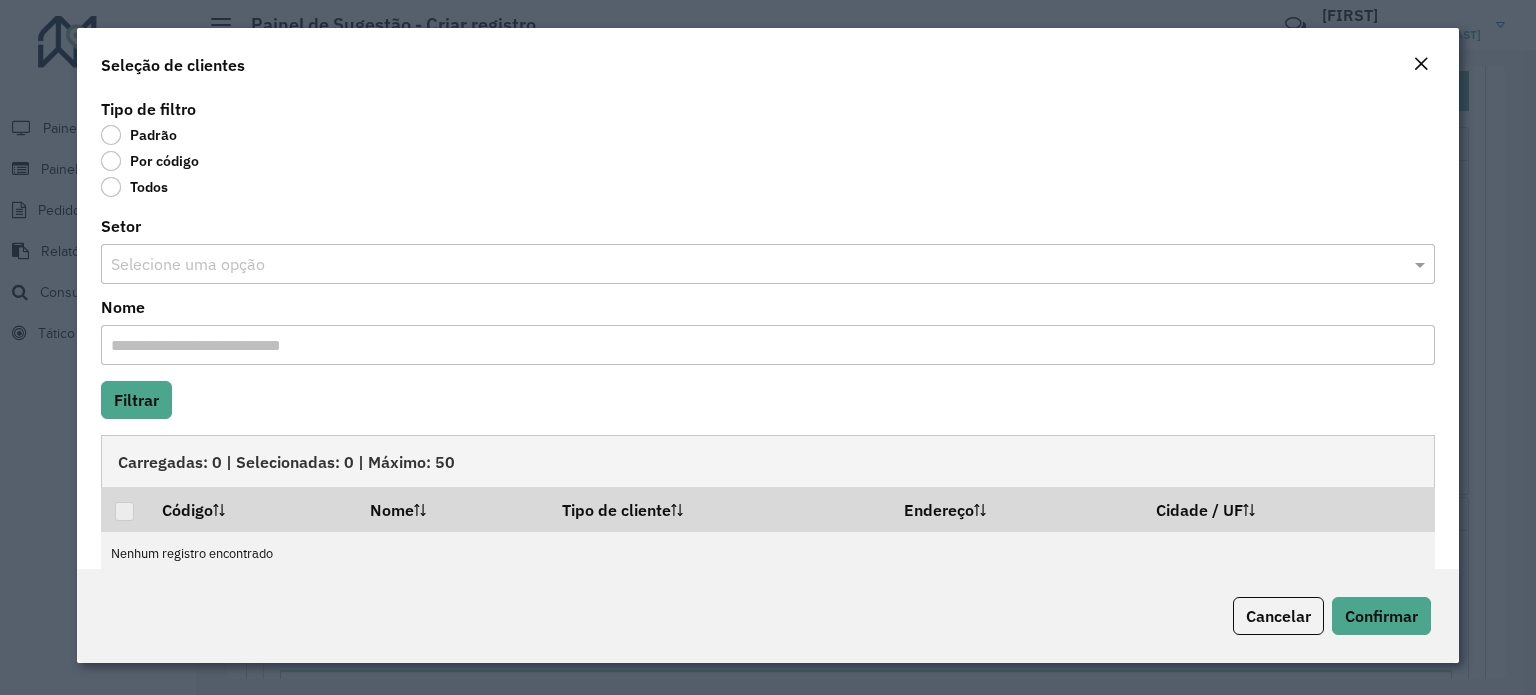 click on "Por código" 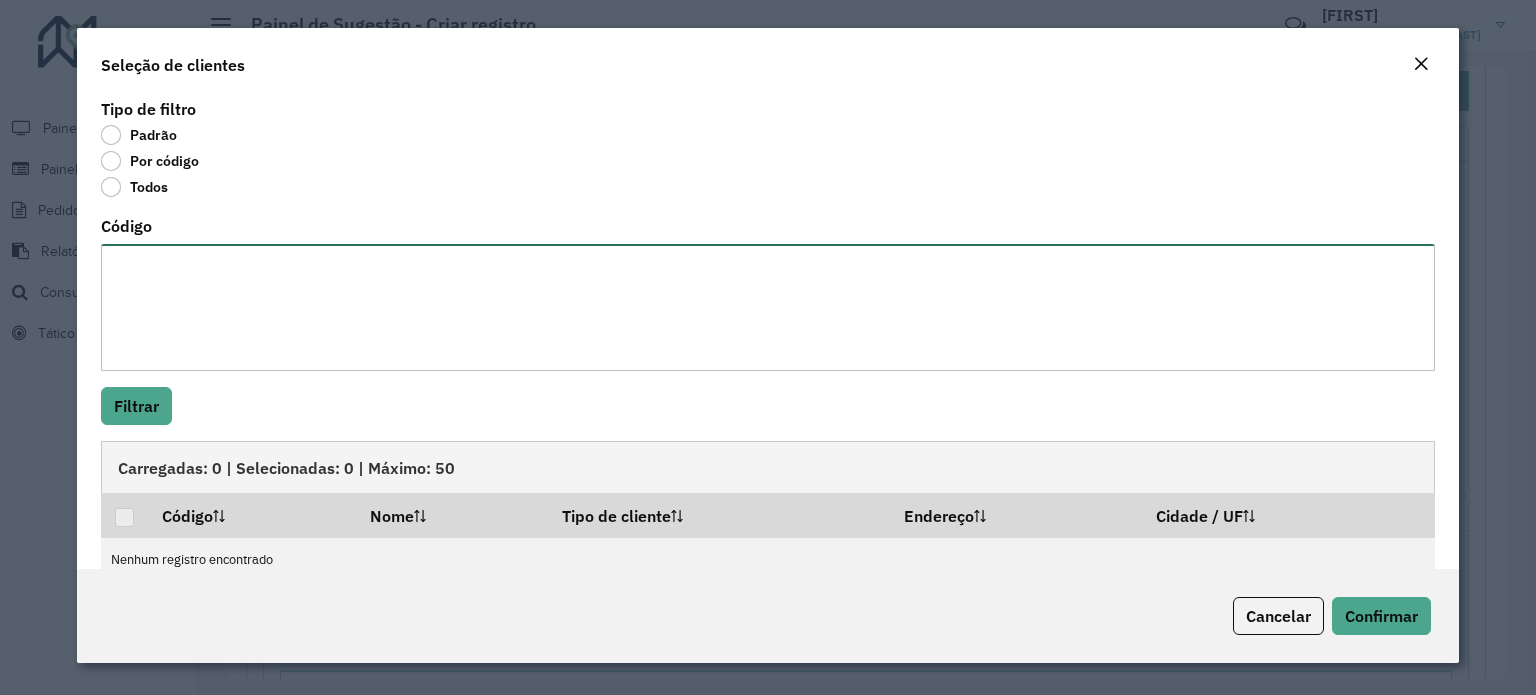 click on "Código" at bounding box center (768, 307) 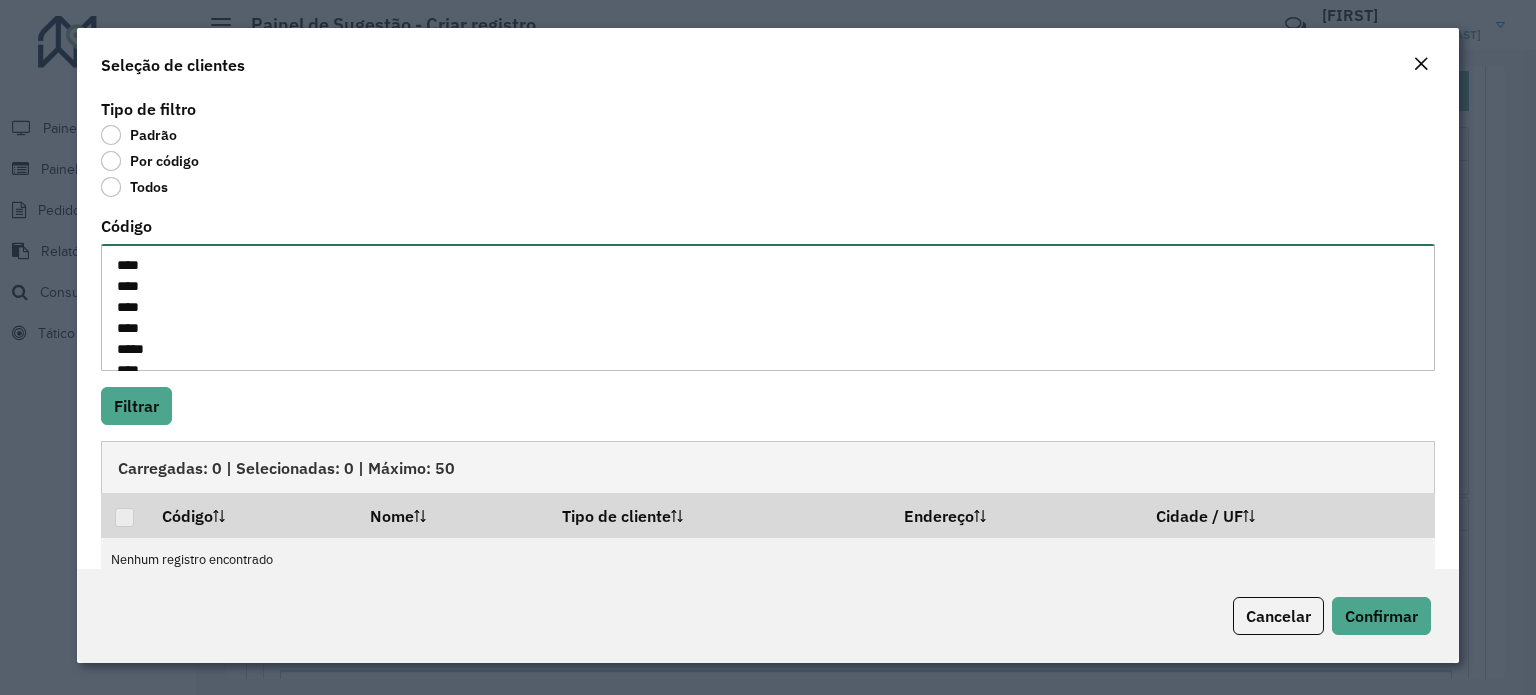 scroll, scrollTop: 407, scrollLeft: 0, axis: vertical 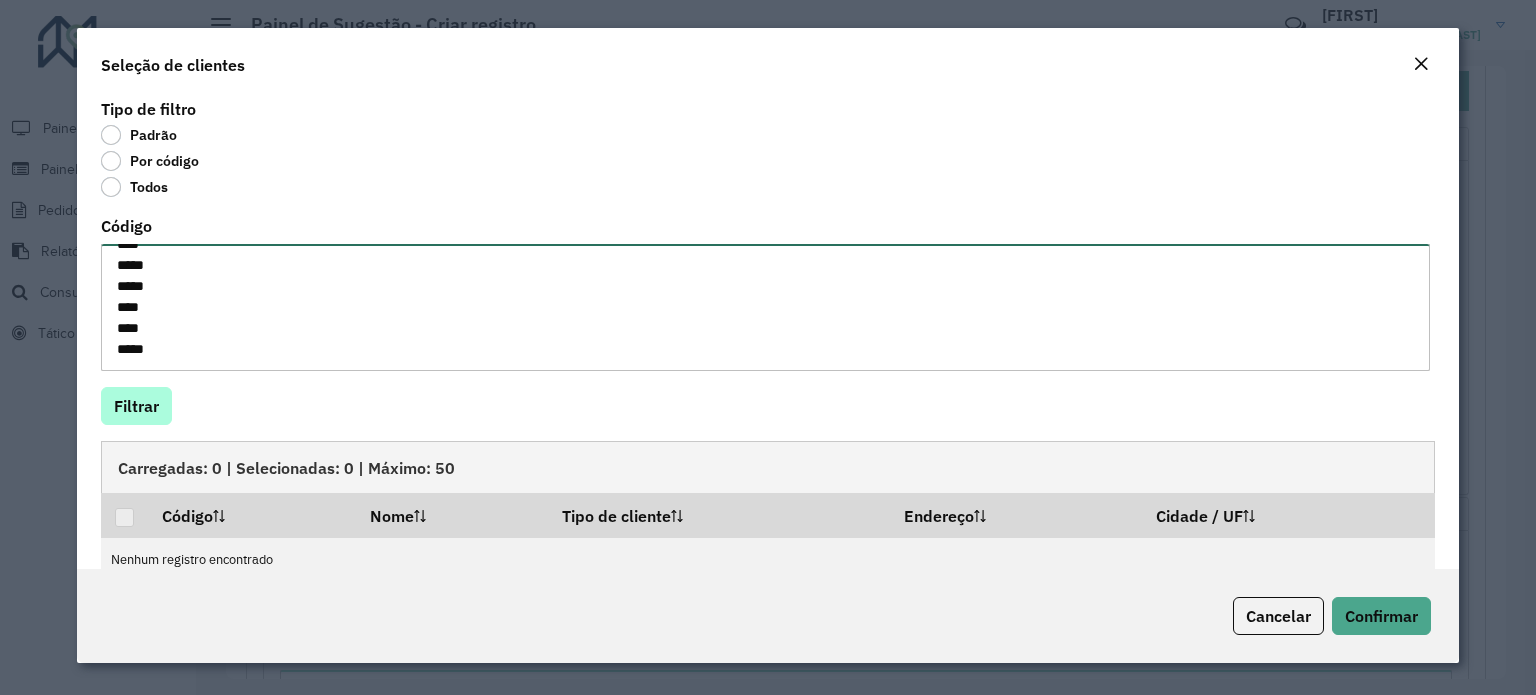 type on "****
****
****
****
*****
****
****
*****
*****
*****
****
****
****
***
****
****
*****
*****
****
*****
*****
****
****
****" 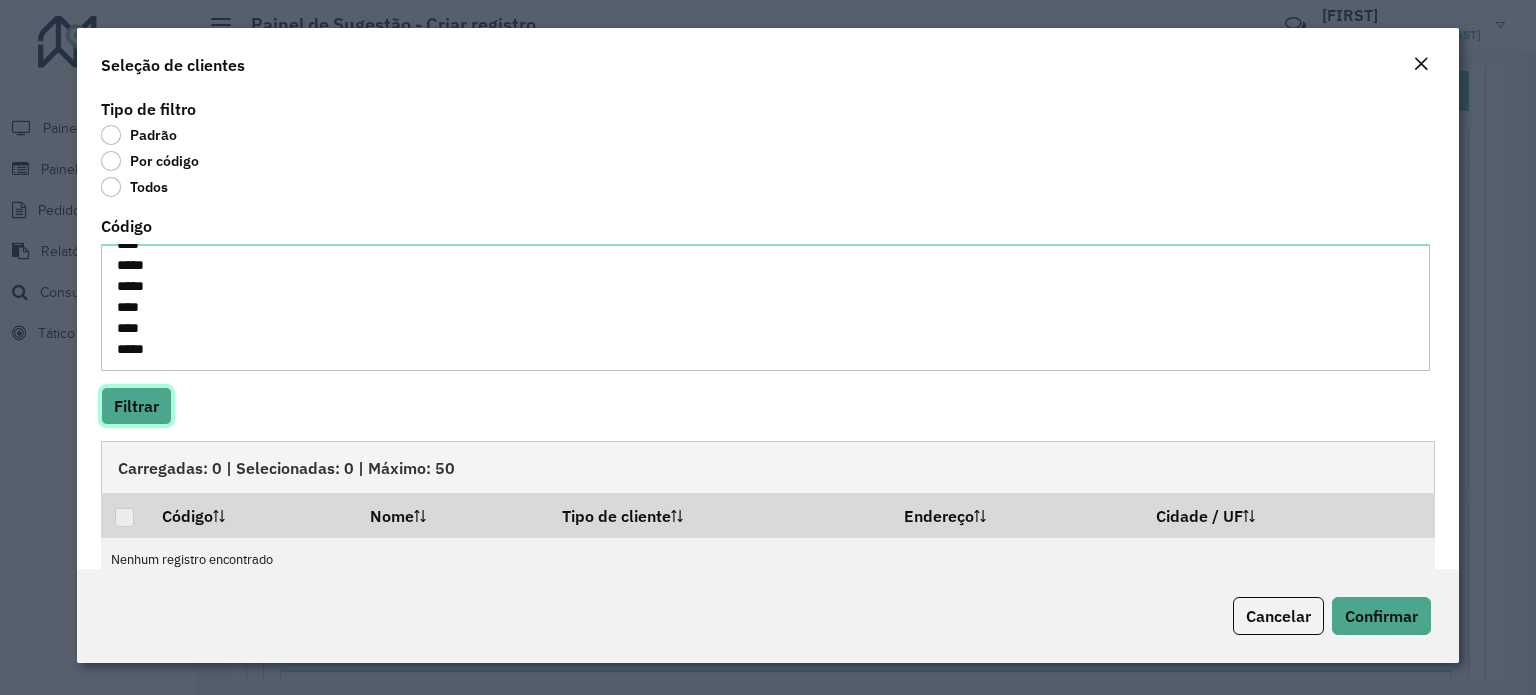 click on "Filtrar" 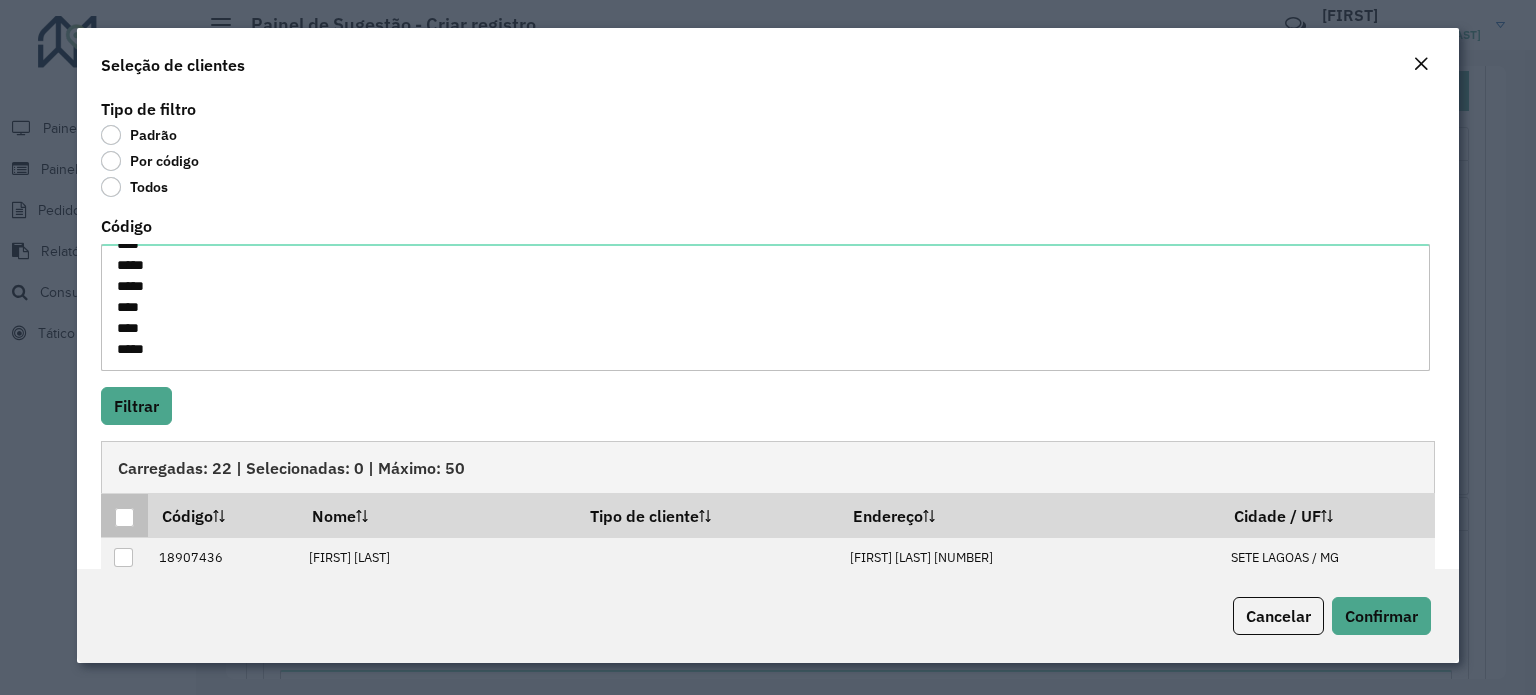 click at bounding box center (124, 517) 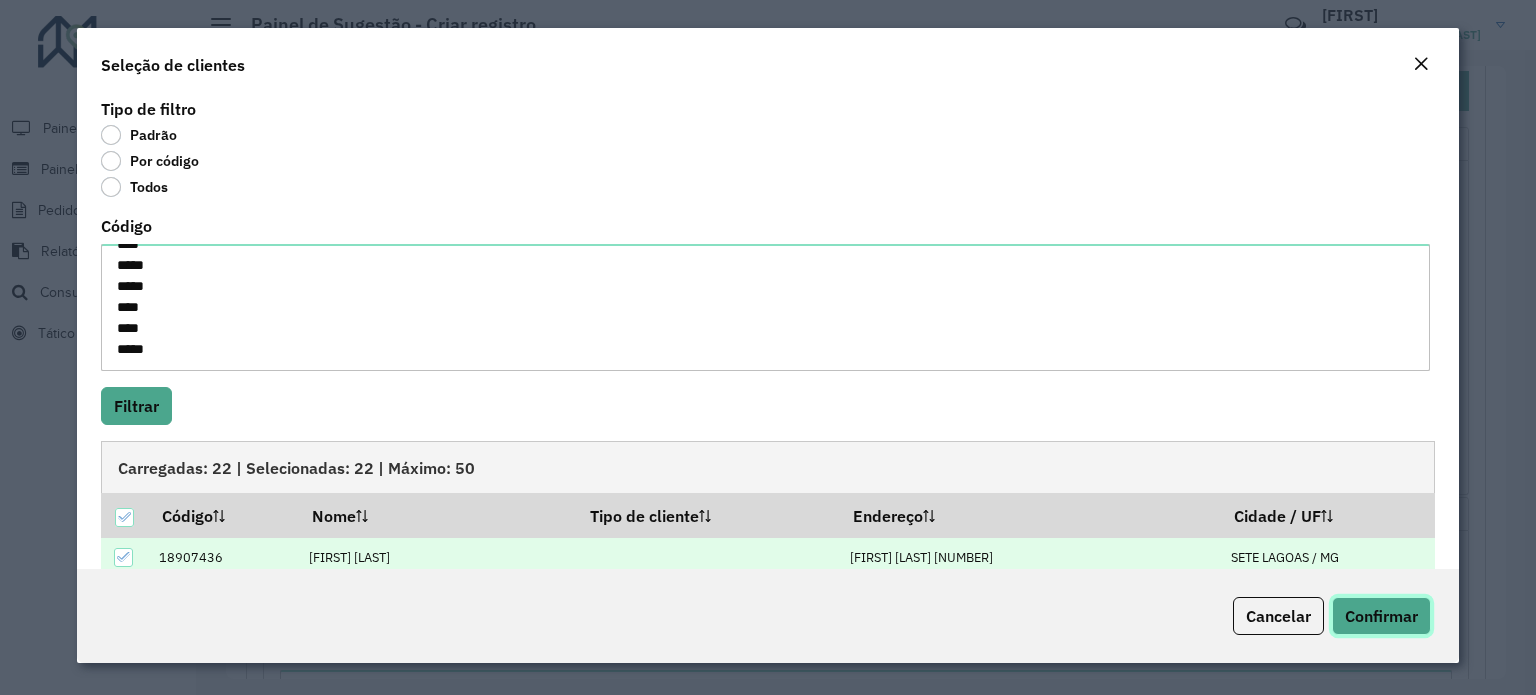 click on "Confirmar" 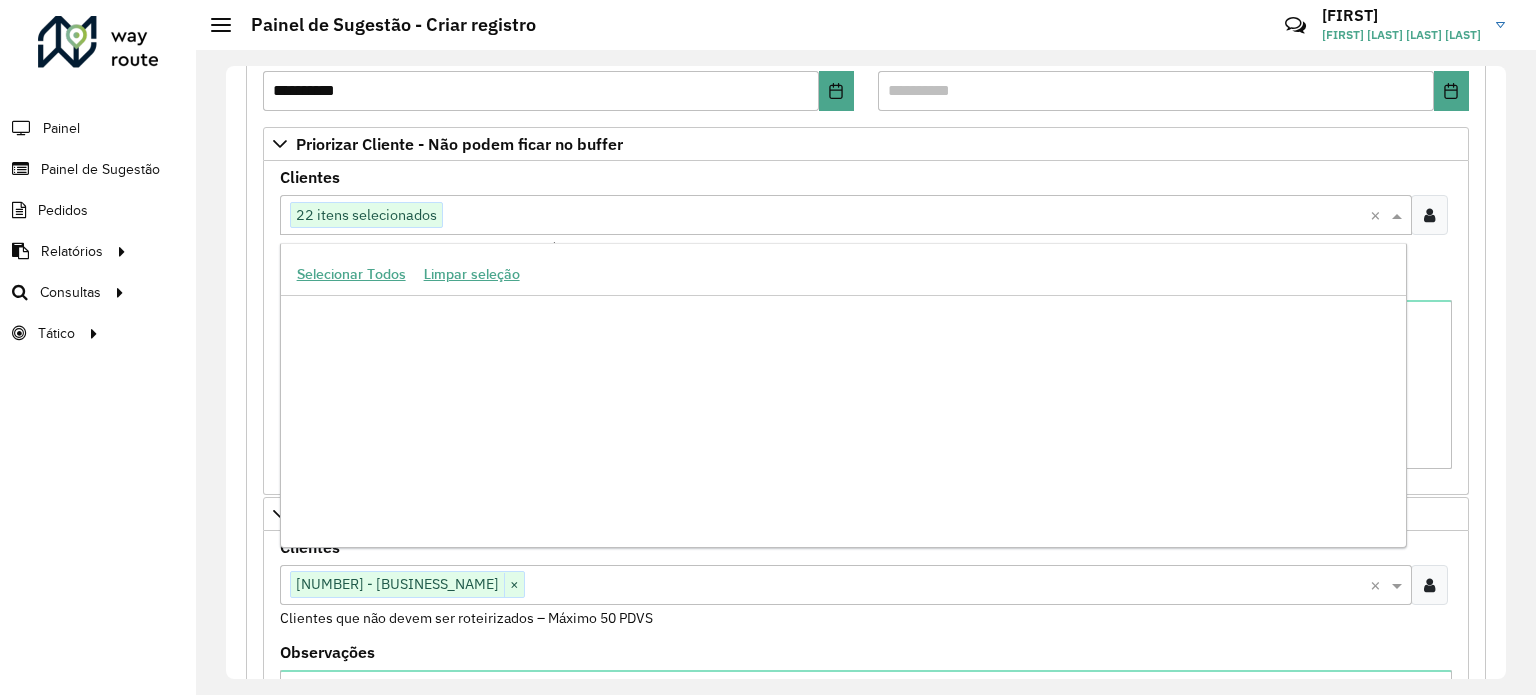 click at bounding box center (906, 216) 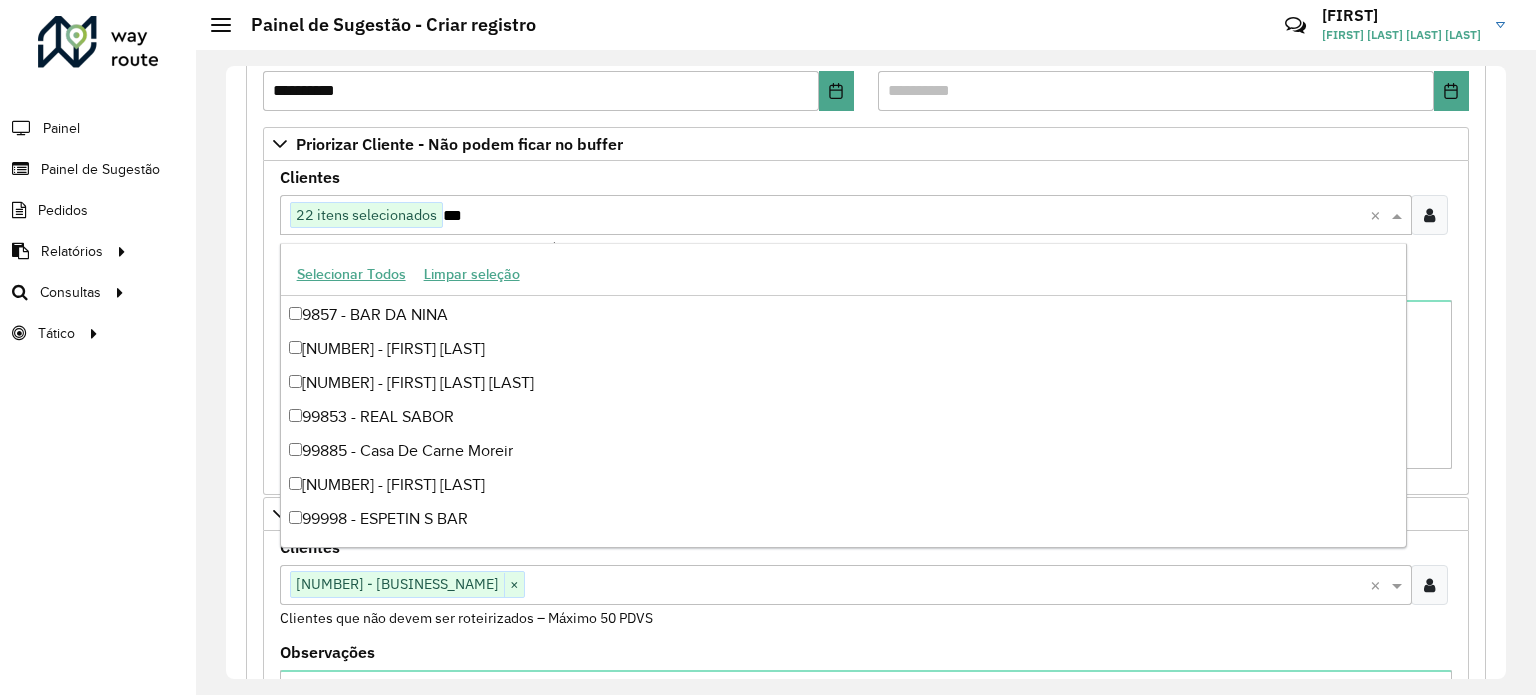 scroll, scrollTop: 508, scrollLeft: 0, axis: vertical 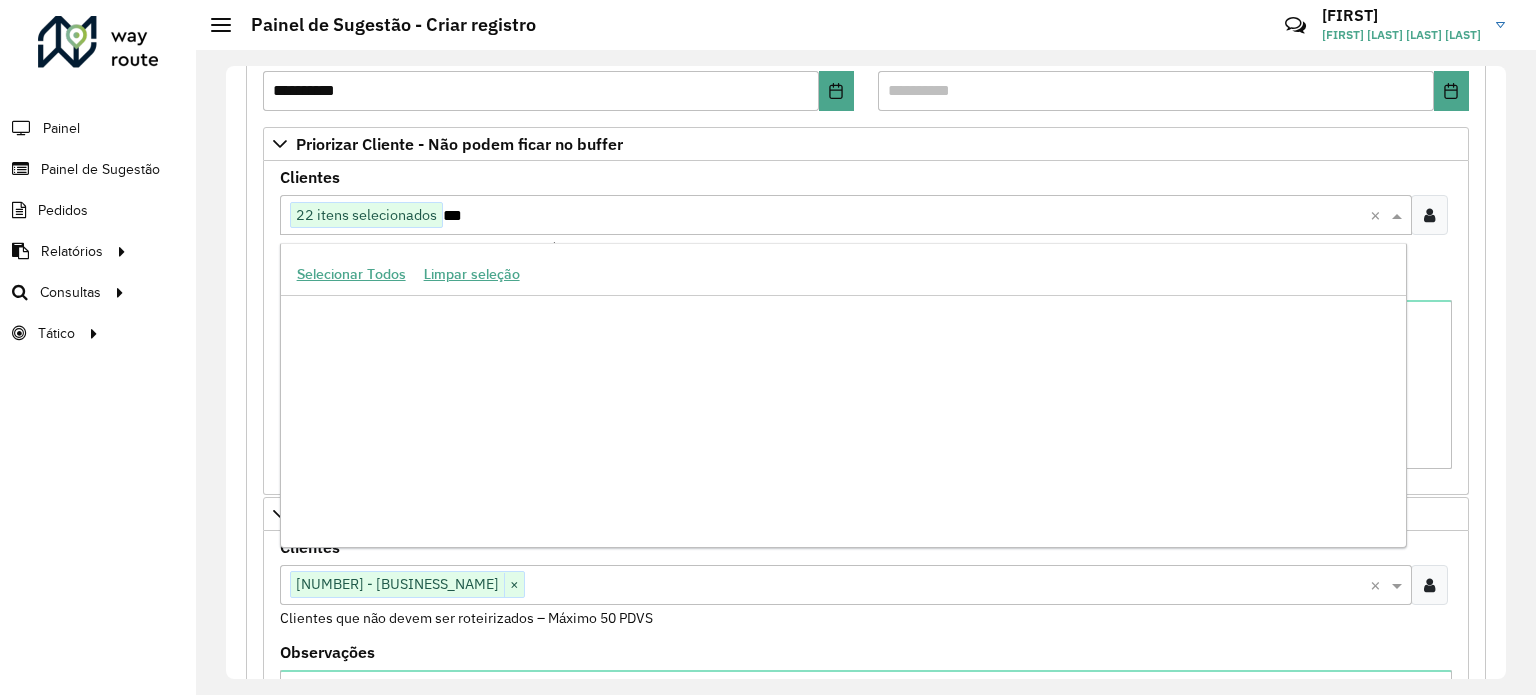 type on "****" 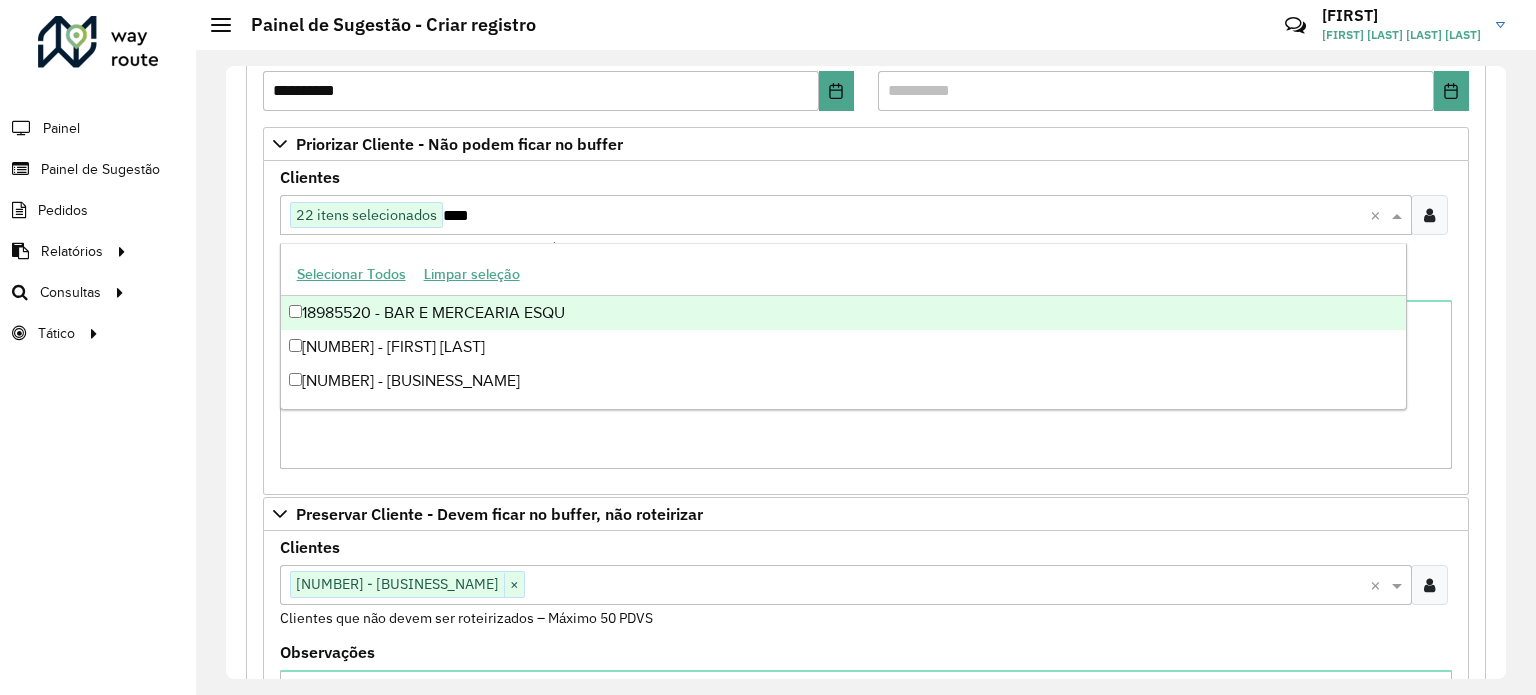 scroll, scrollTop: 0, scrollLeft: 0, axis: both 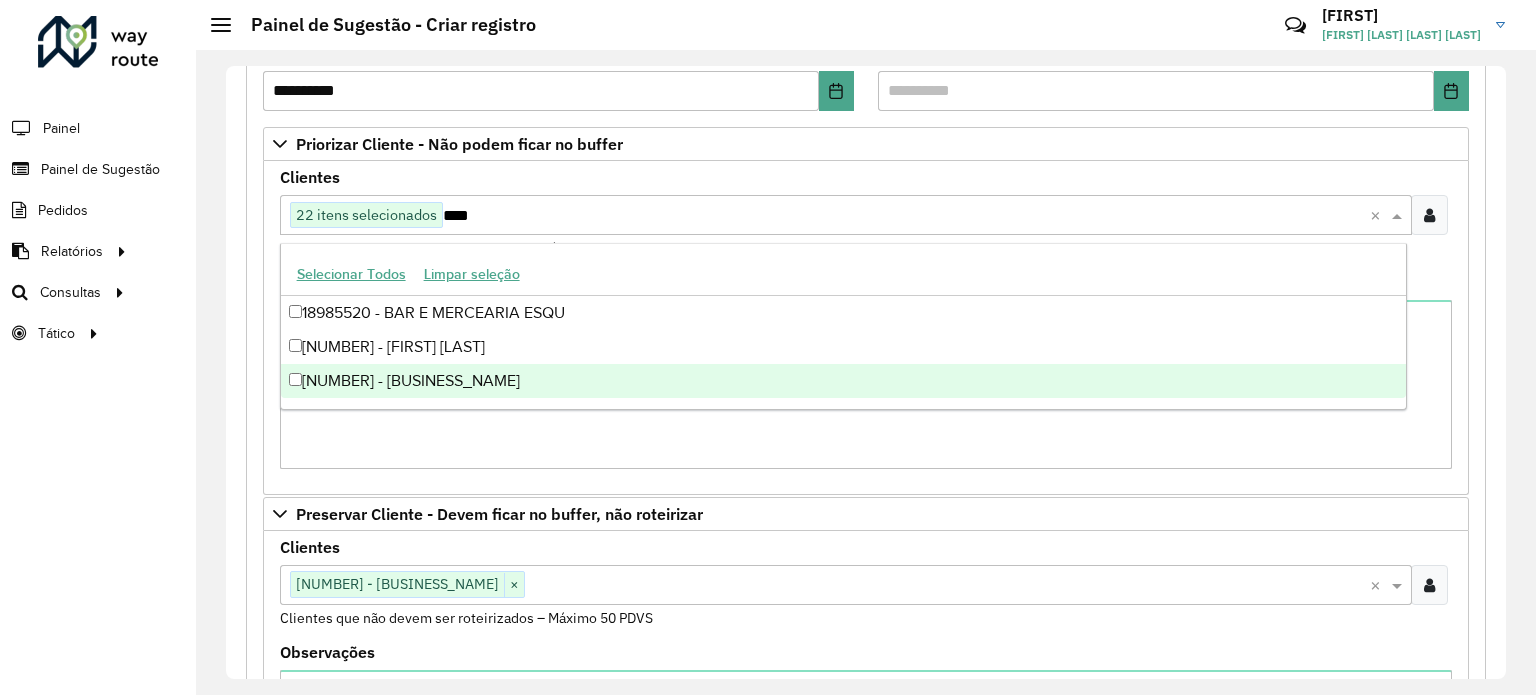 click on "[NUMBER] - [BUSINESS_NAME]" at bounding box center (843, 381) 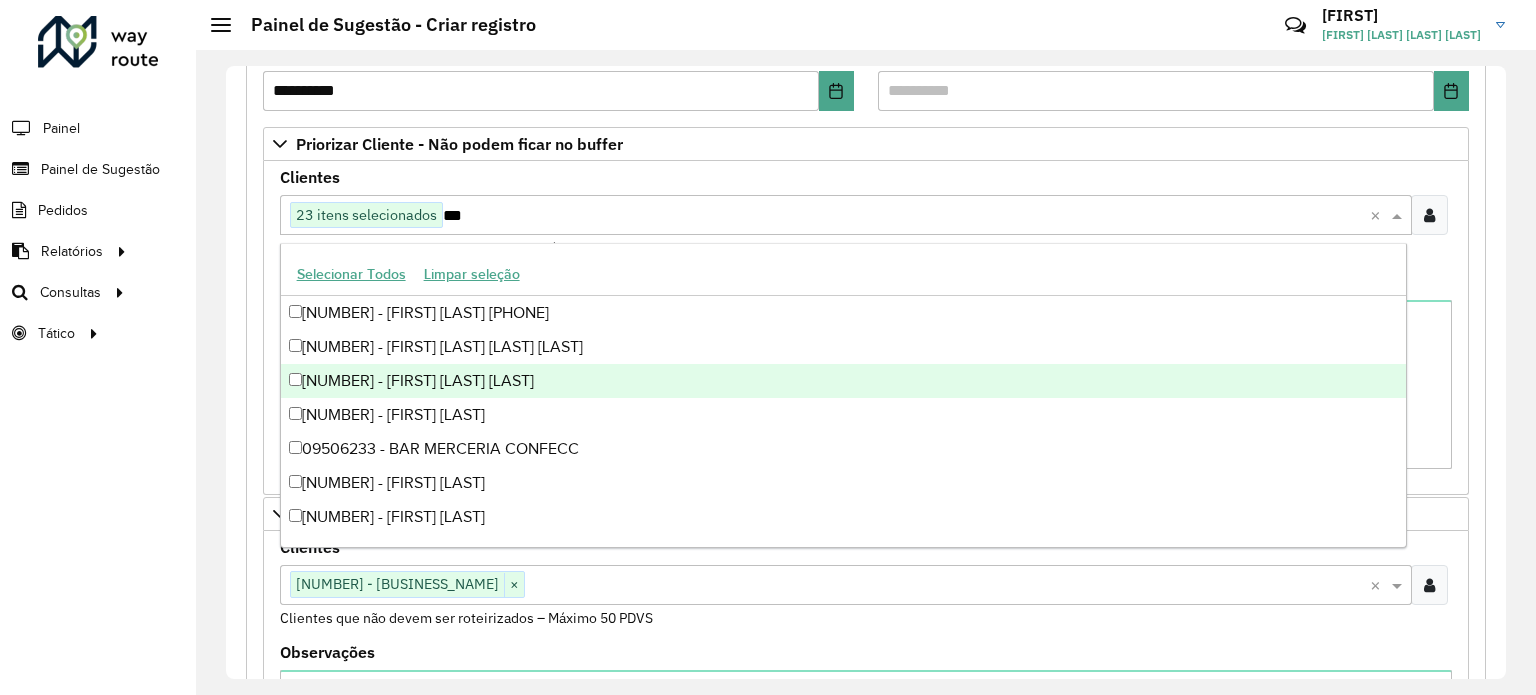 type on "****" 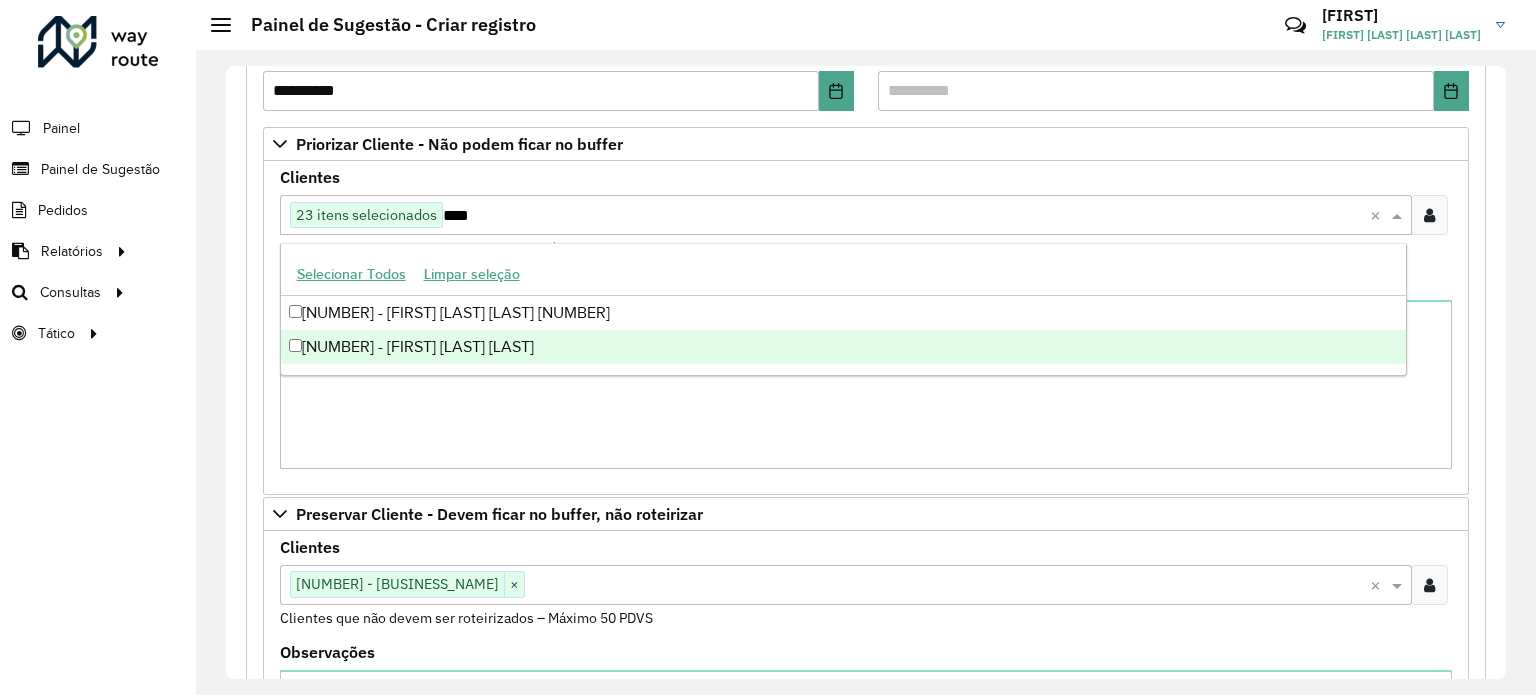 click on "[NUMBER] - [FIRST] [LAST] [LAST]" at bounding box center (843, 347) 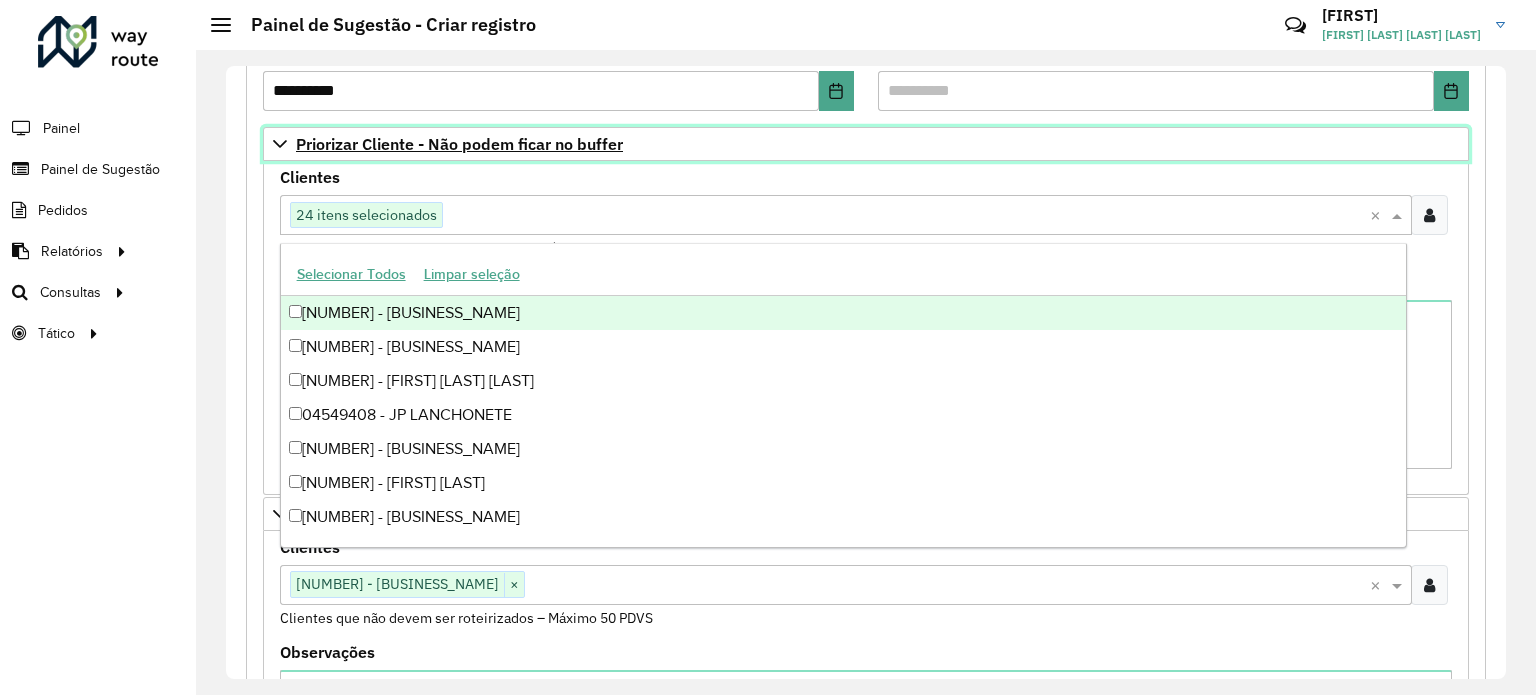 click on "Priorizar Cliente - Não podem ficar no buffer" at bounding box center (459, 144) 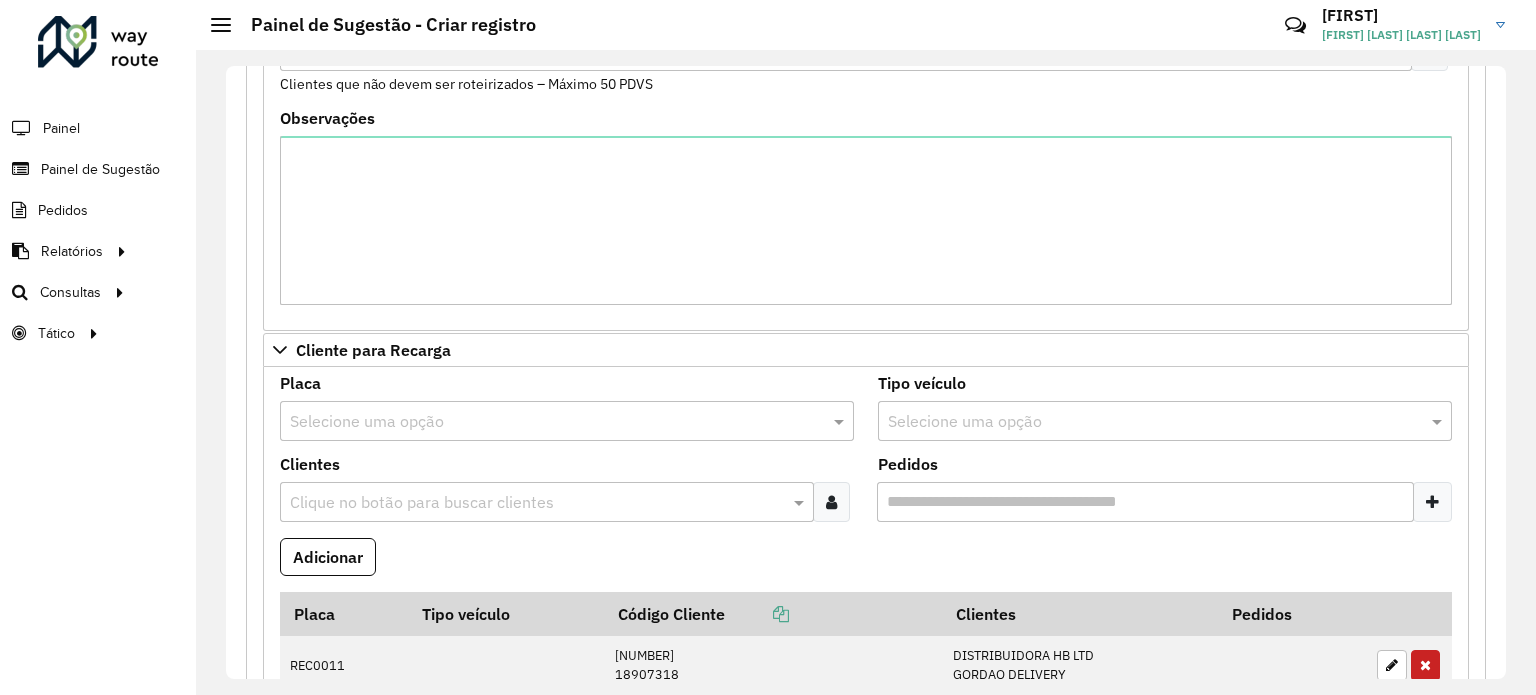 scroll, scrollTop: 200, scrollLeft: 0, axis: vertical 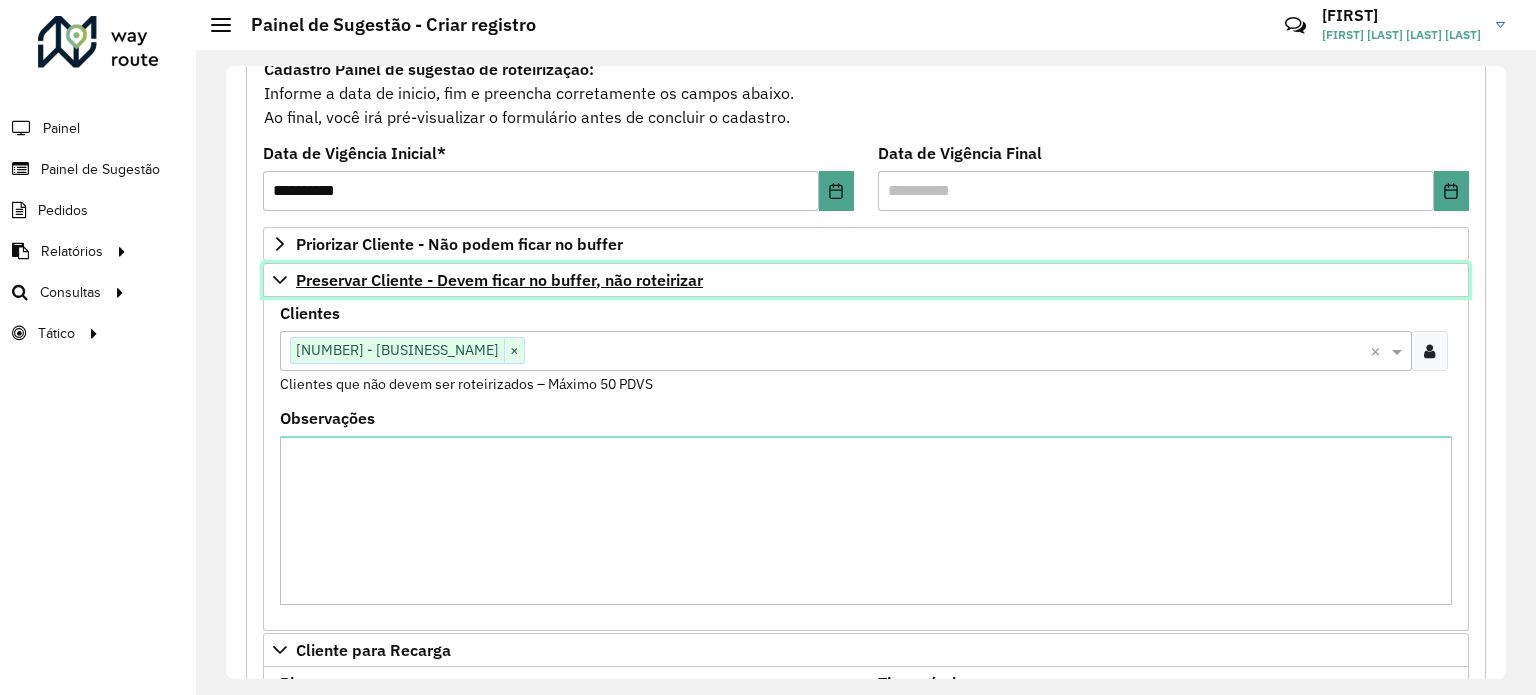 click on "Preservar Cliente - Devem ficar no buffer, não roteirizar" at bounding box center (499, 280) 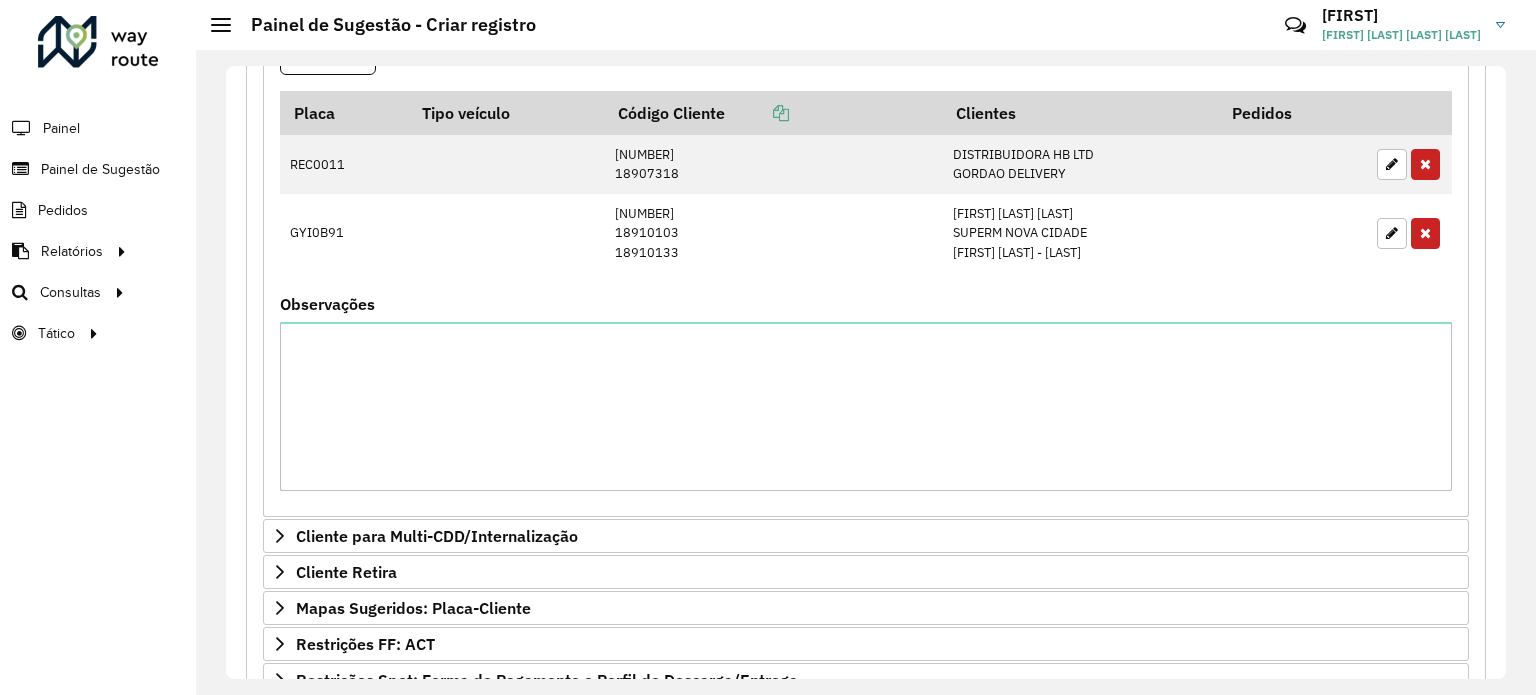 scroll, scrollTop: 945, scrollLeft: 0, axis: vertical 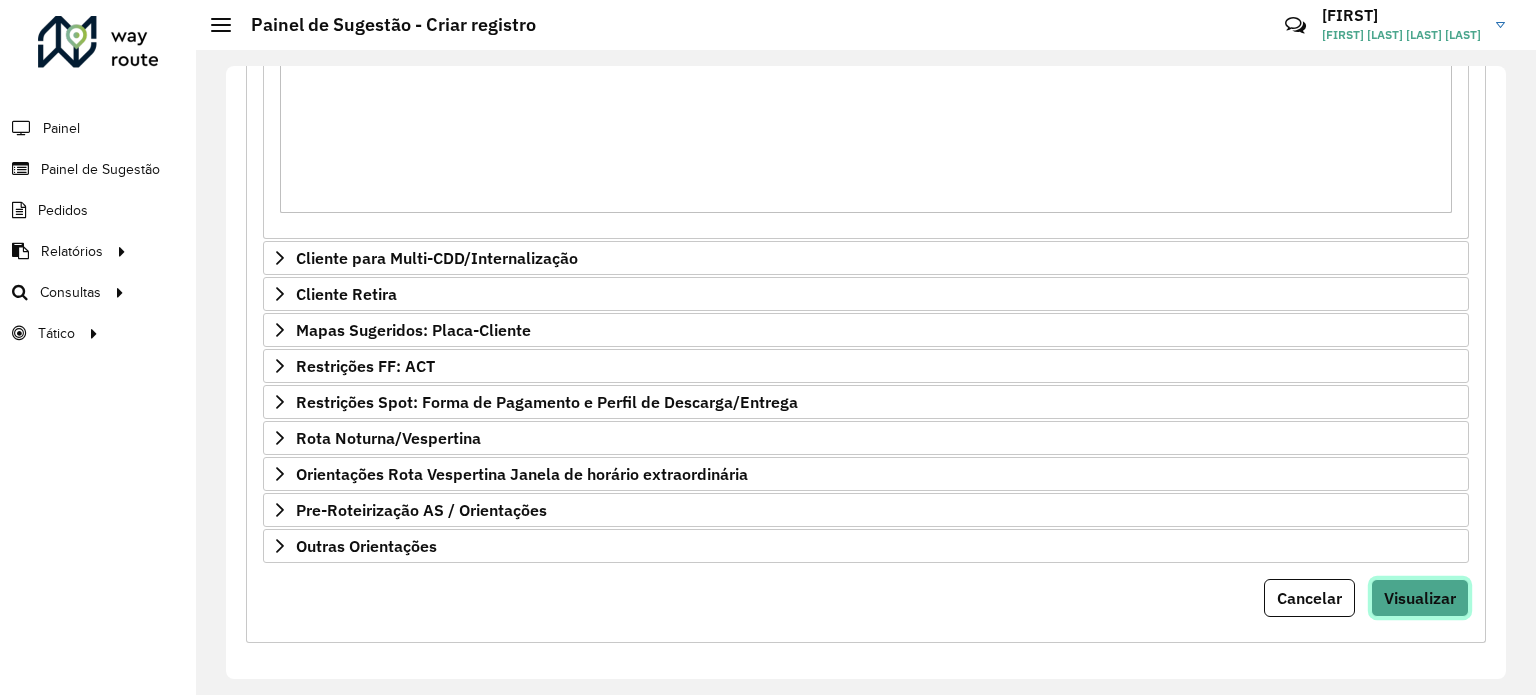 click on "Visualizar" at bounding box center [1420, 598] 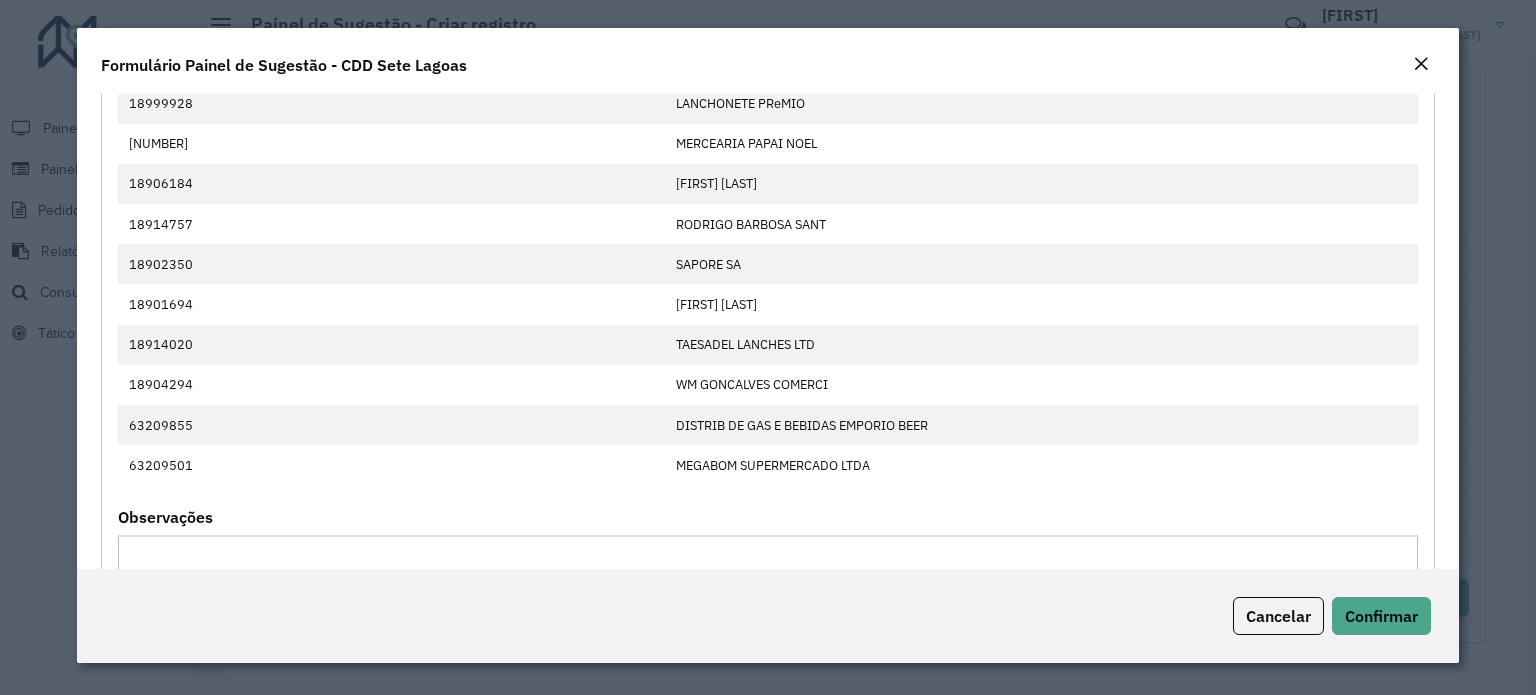 scroll, scrollTop: 900, scrollLeft: 0, axis: vertical 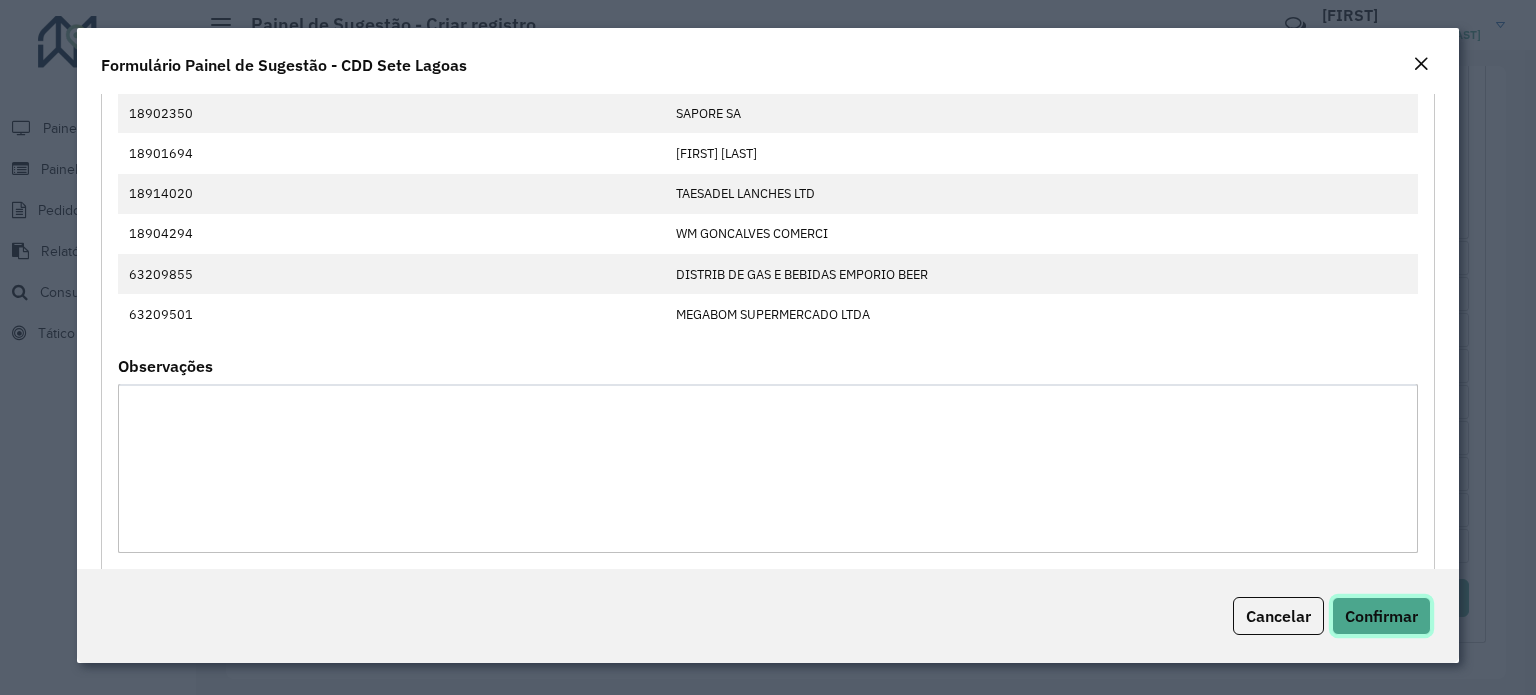 click on "Confirmar" 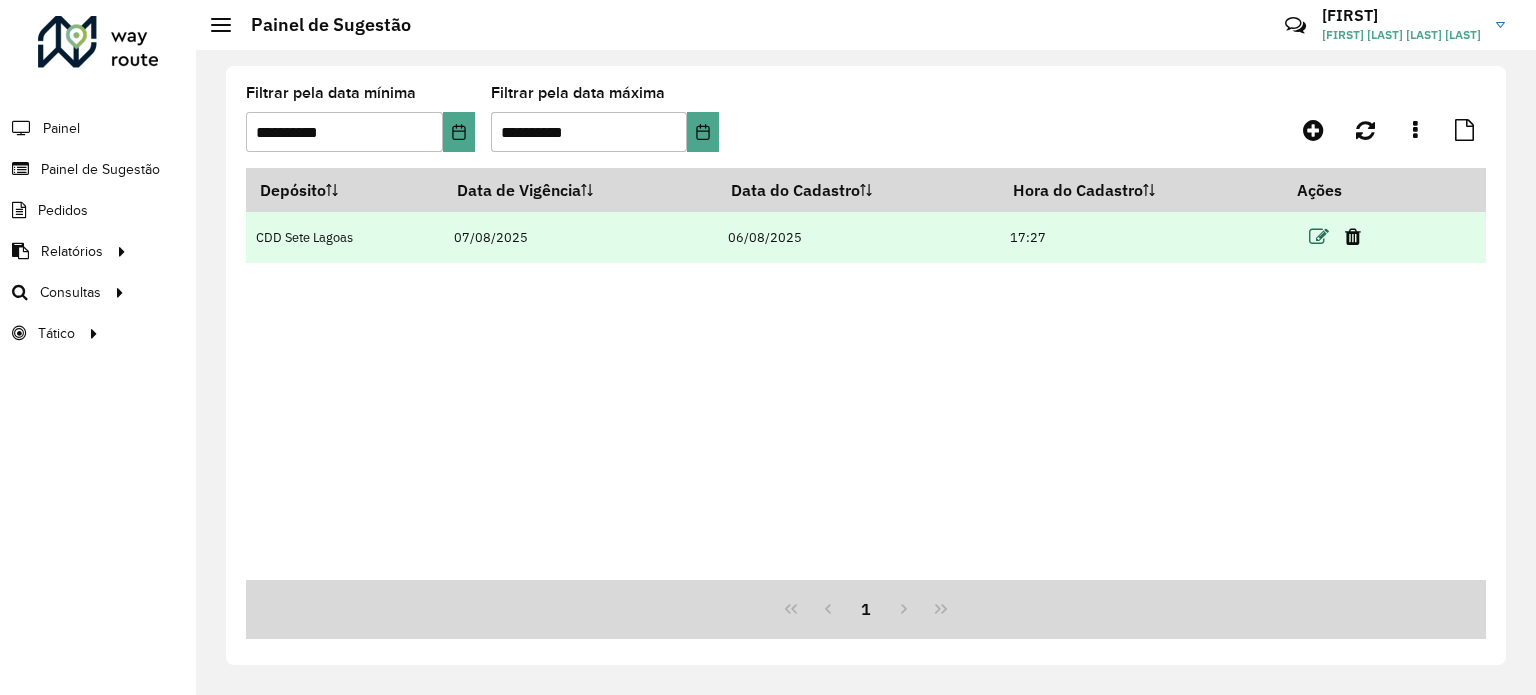 click at bounding box center (1319, 237) 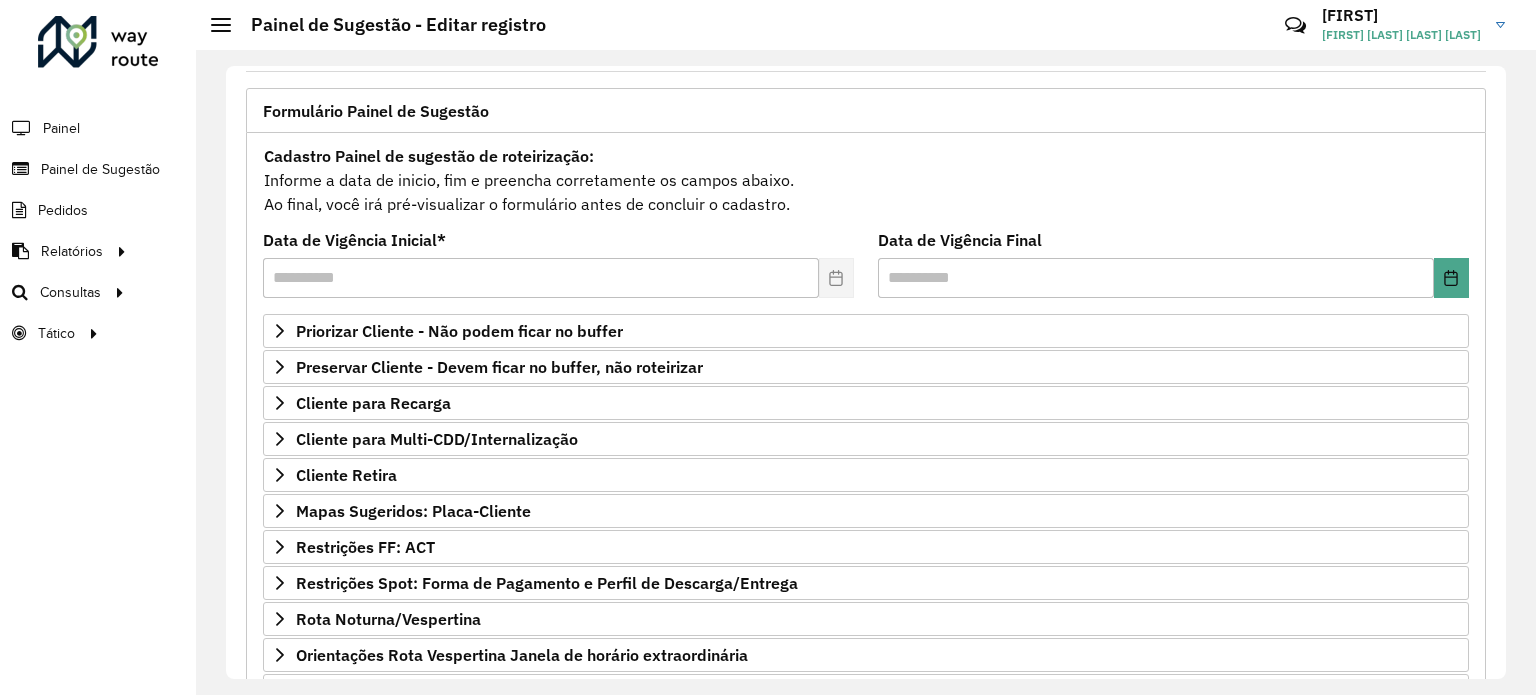 scroll, scrollTop: 200, scrollLeft: 0, axis: vertical 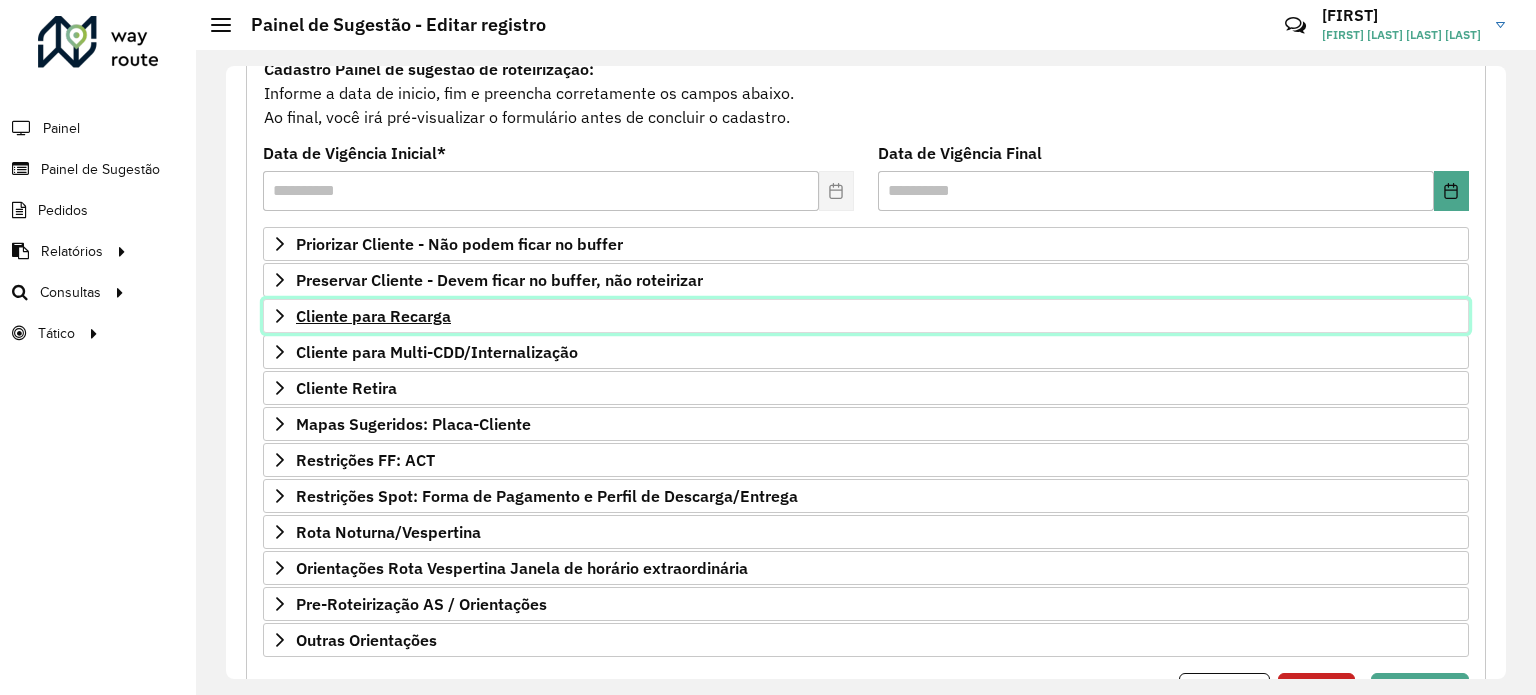 click on "Cliente para Recarga" at bounding box center [373, 316] 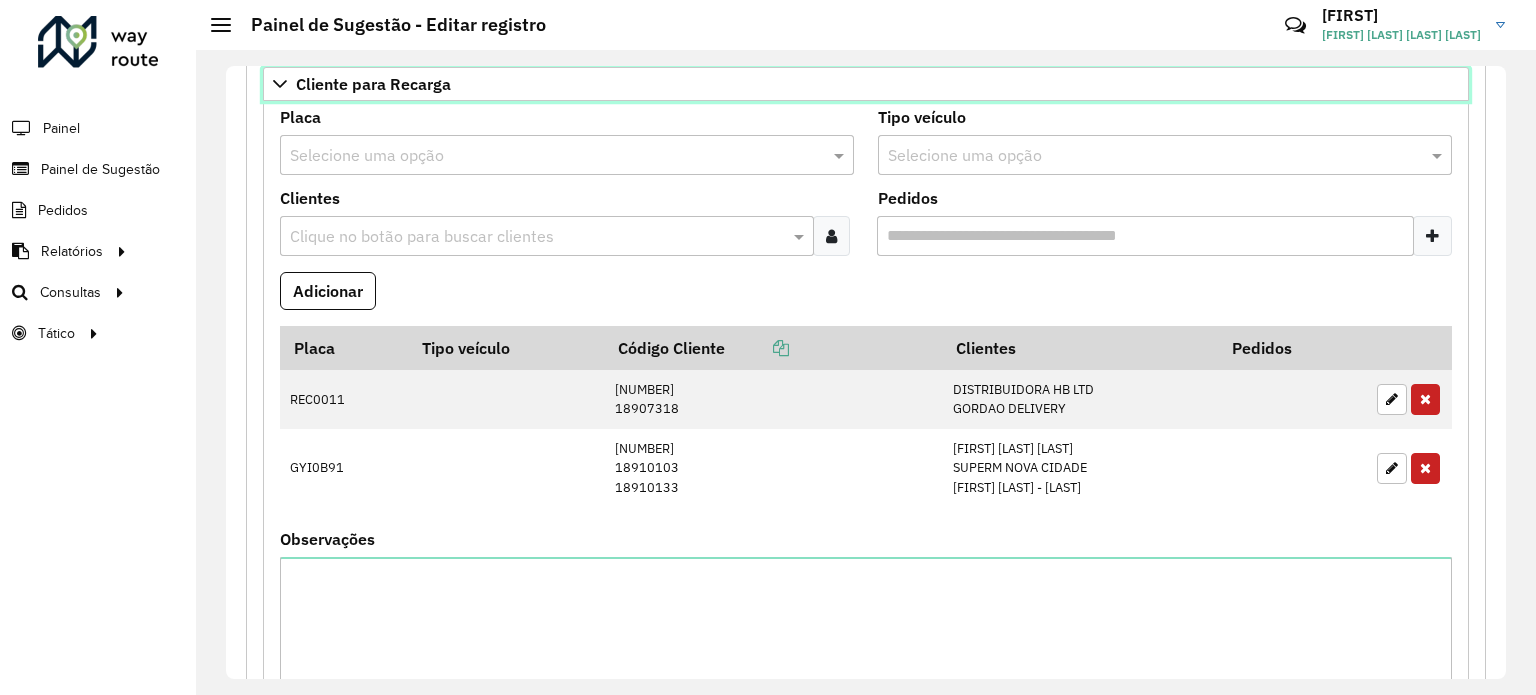scroll, scrollTop: 600, scrollLeft: 0, axis: vertical 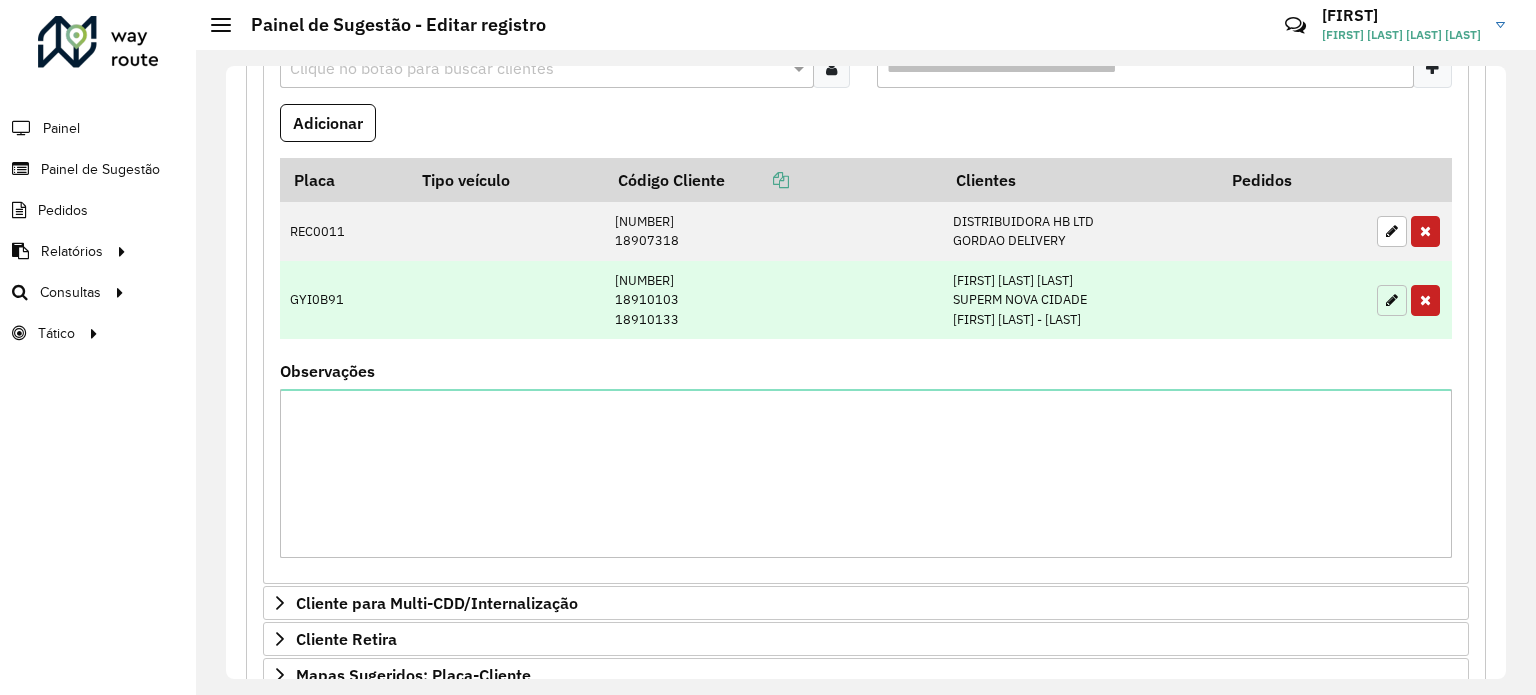 click at bounding box center (1392, 300) 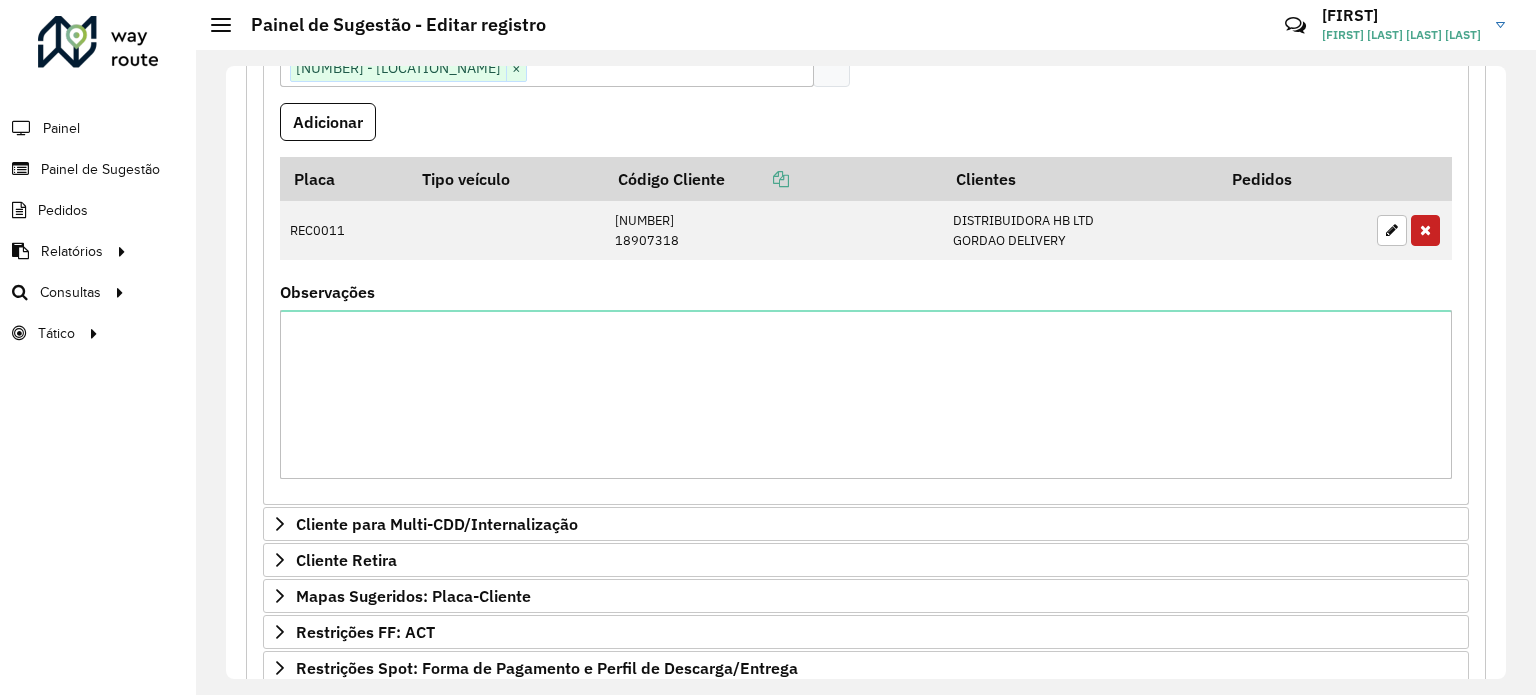 scroll, scrollTop: 372, scrollLeft: 0, axis: vertical 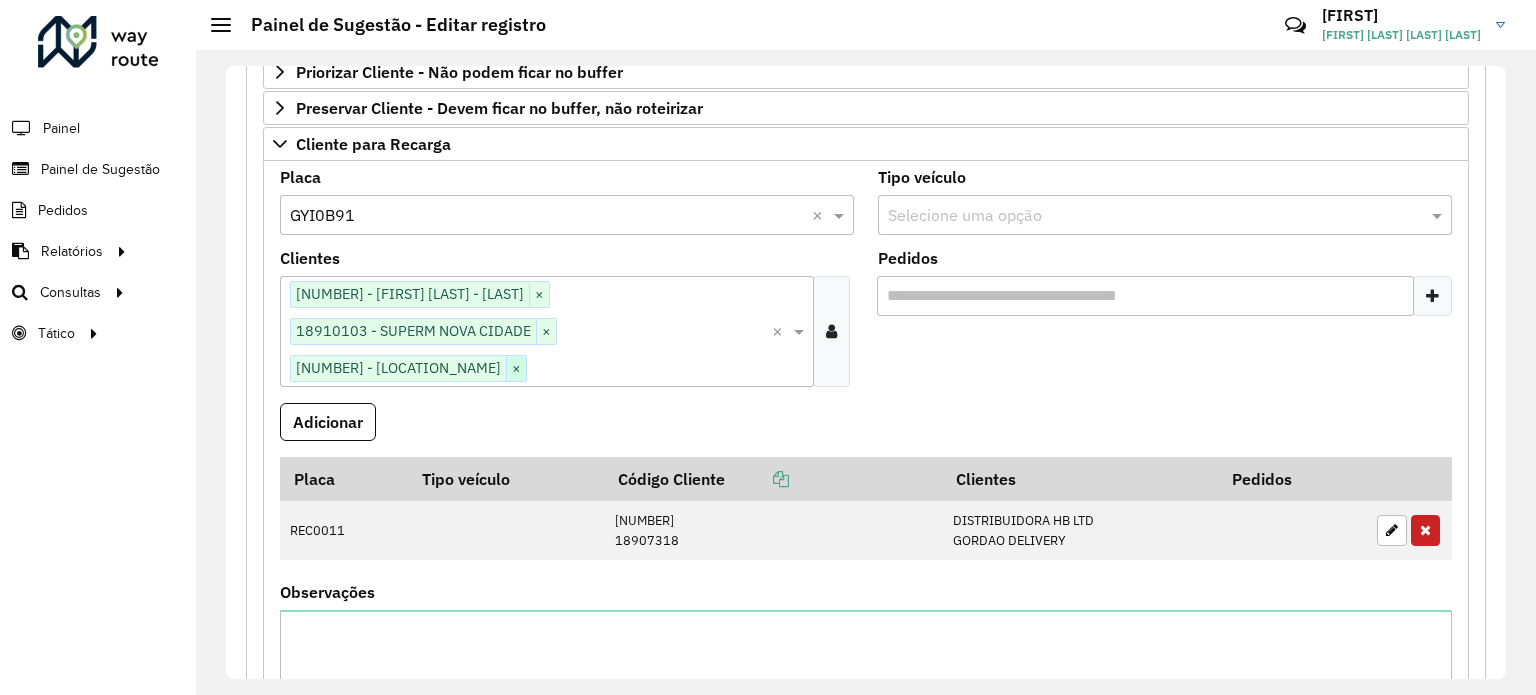 click on "×" at bounding box center [516, 369] 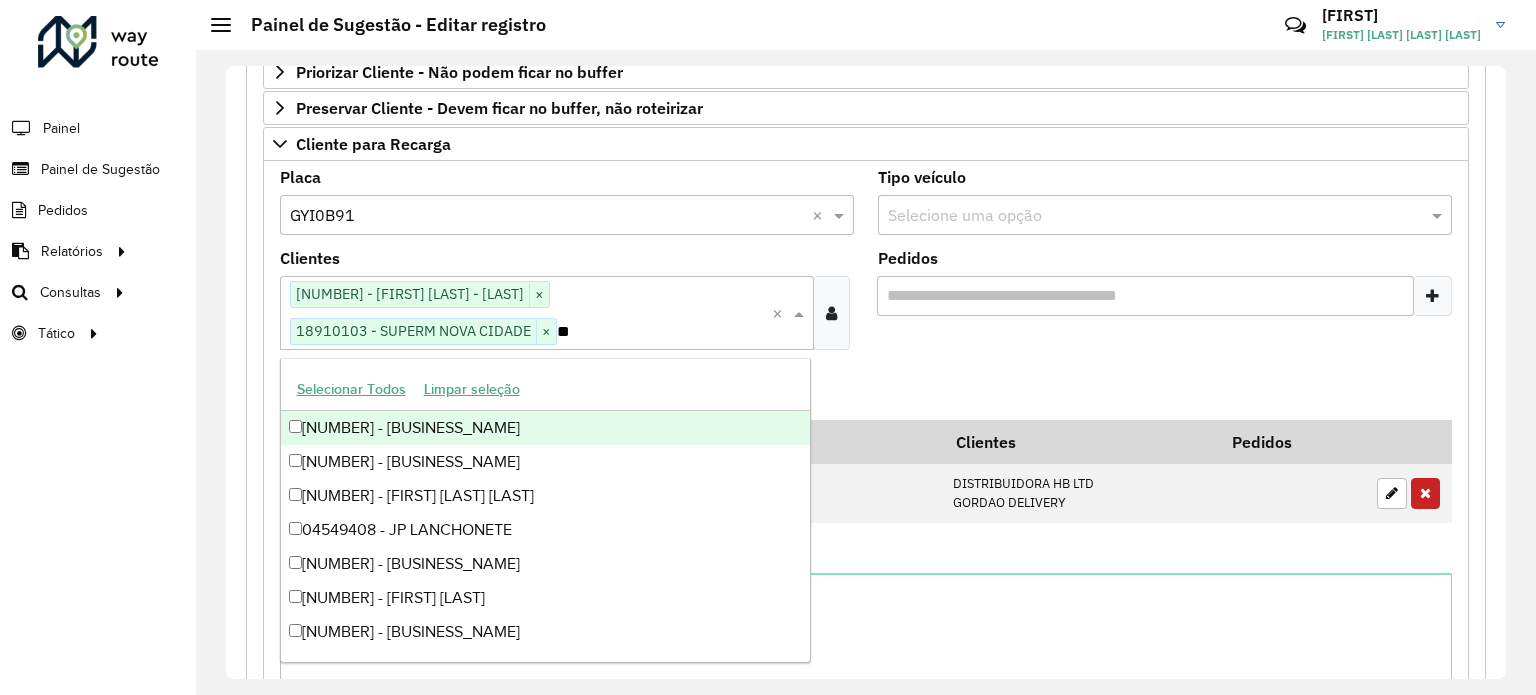 type on "***" 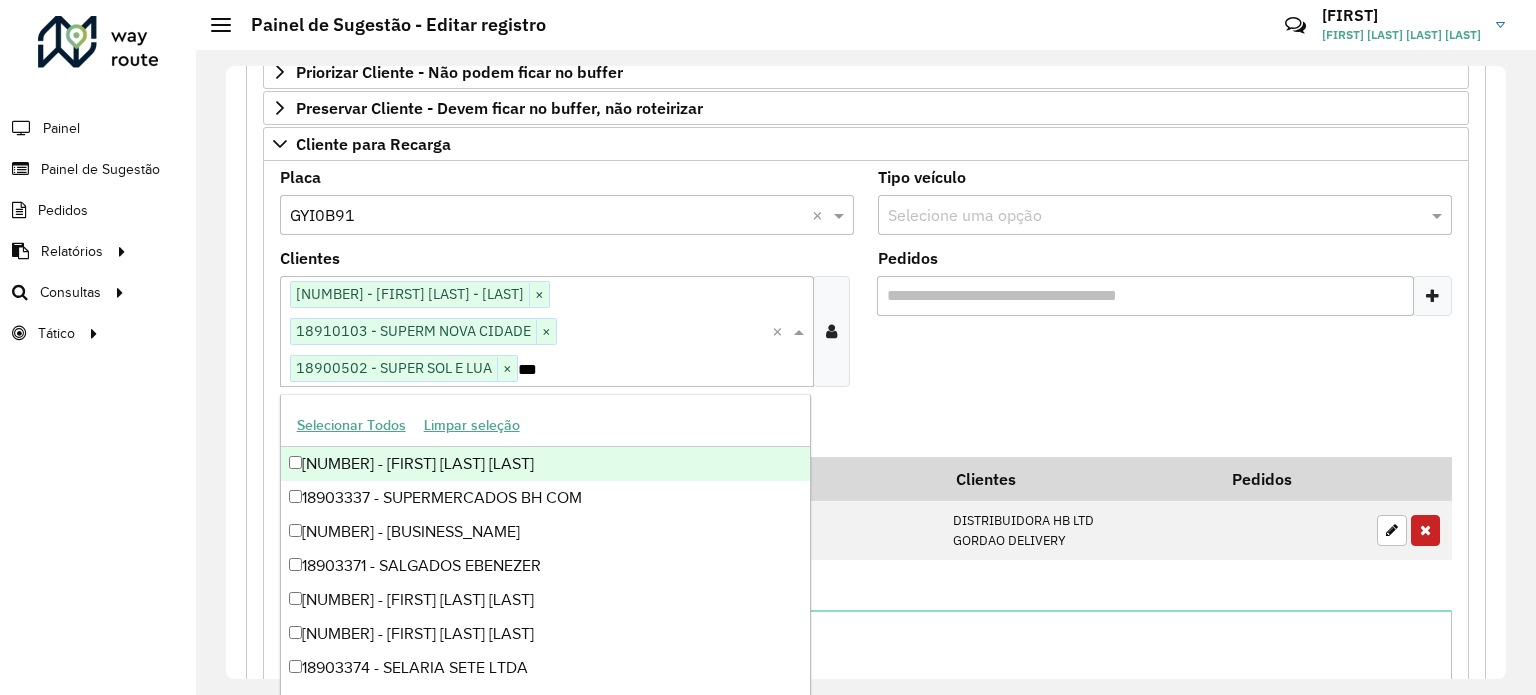 type on "****" 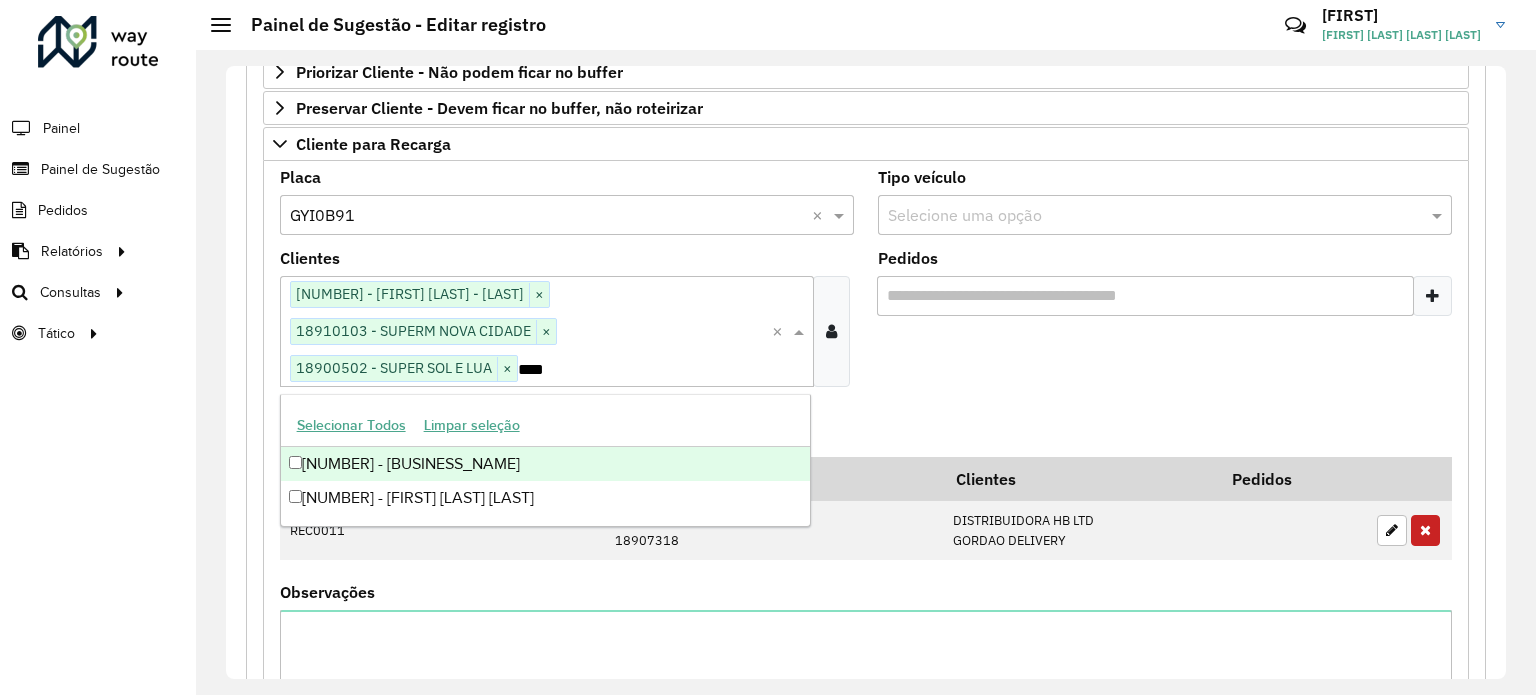 type 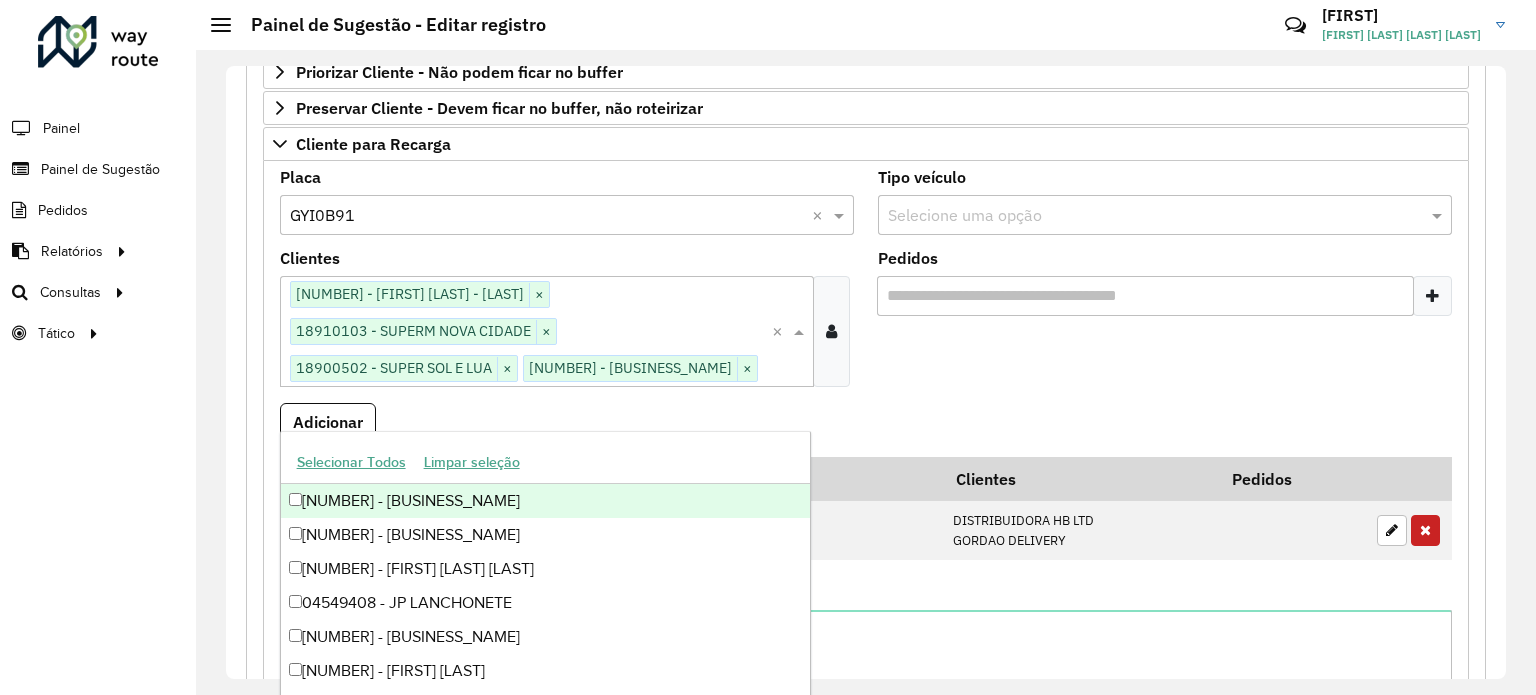 click on "Pedidos" at bounding box center [1165, 327] 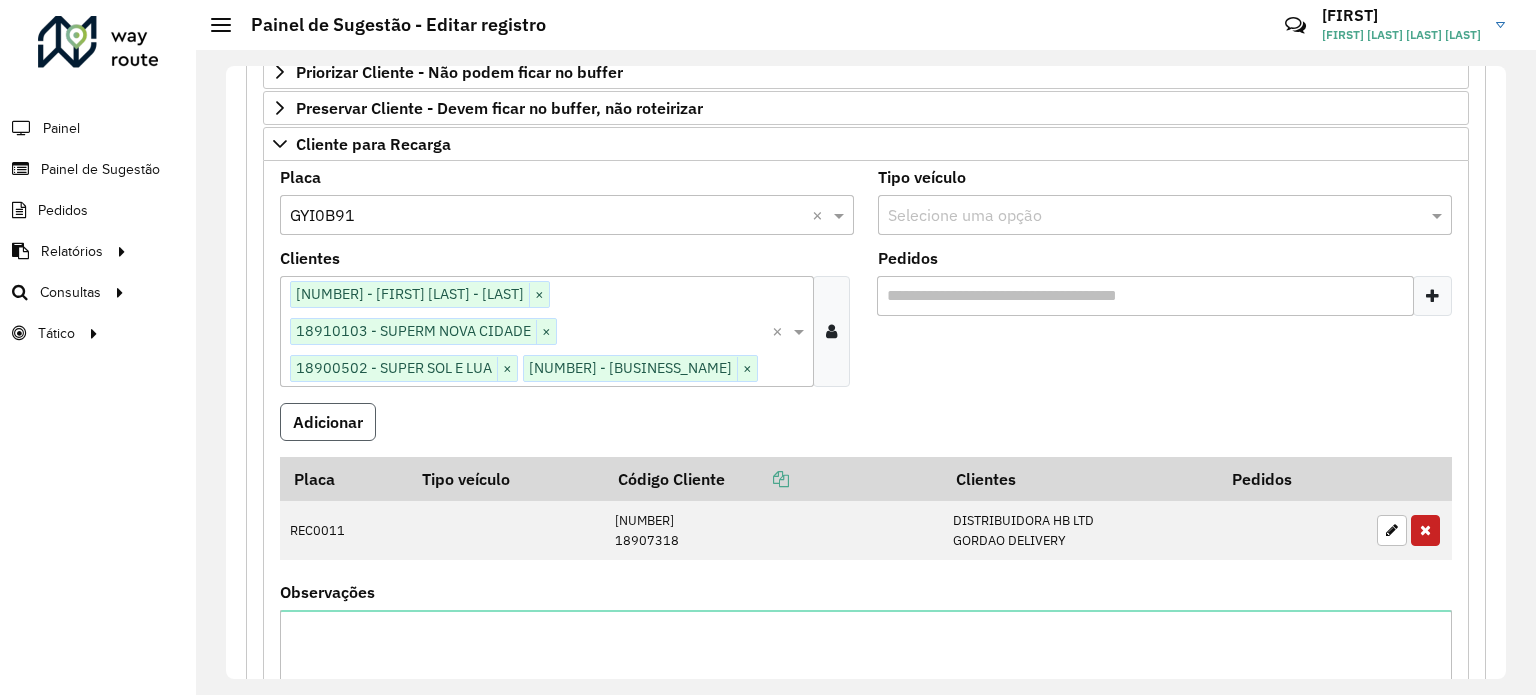 click on "Adicionar" at bounding box center [328, 422] 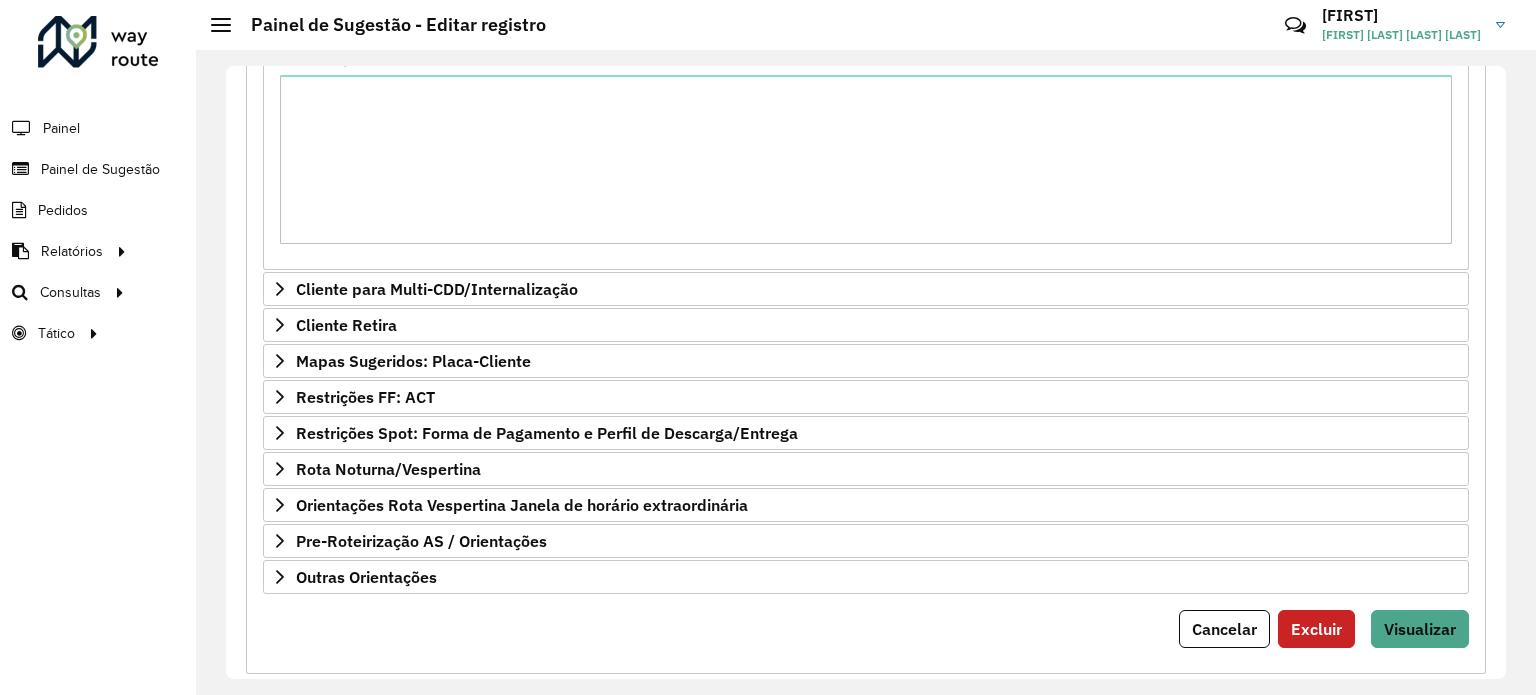 scroll, scrollTop: 964, scrollLeft: 0, axis: vertical 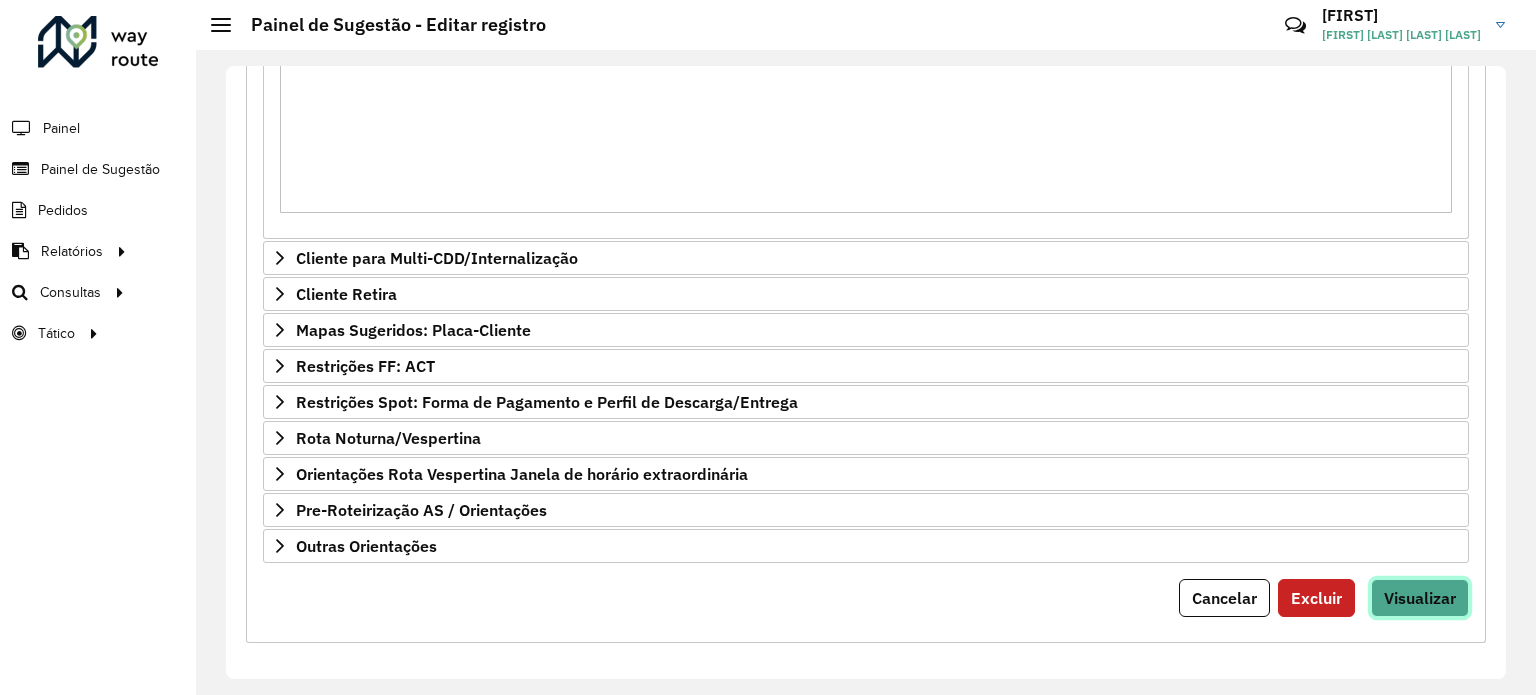 click on "Visualizar" at bounding box center [1420, 598] 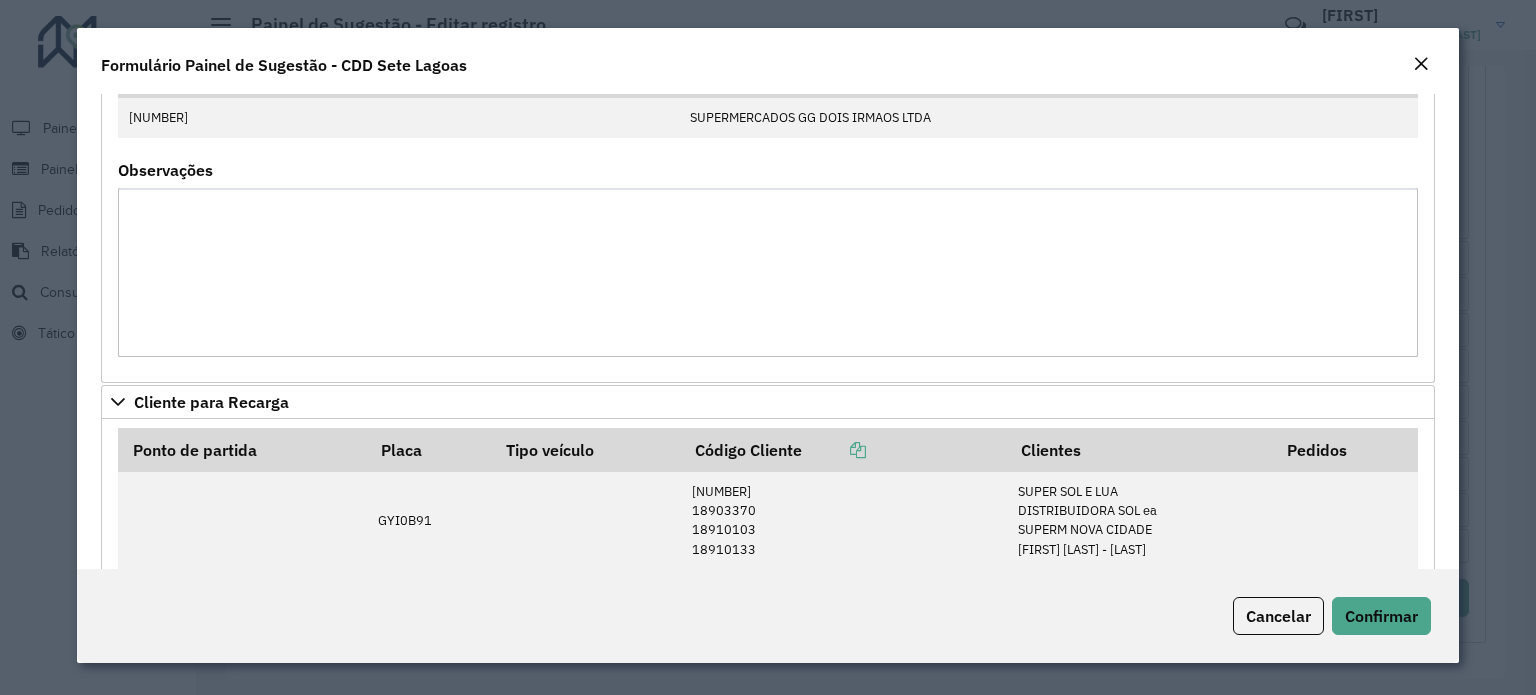 scroll, scrollTop: 1600, scrollLeft: 0, axis: vertical 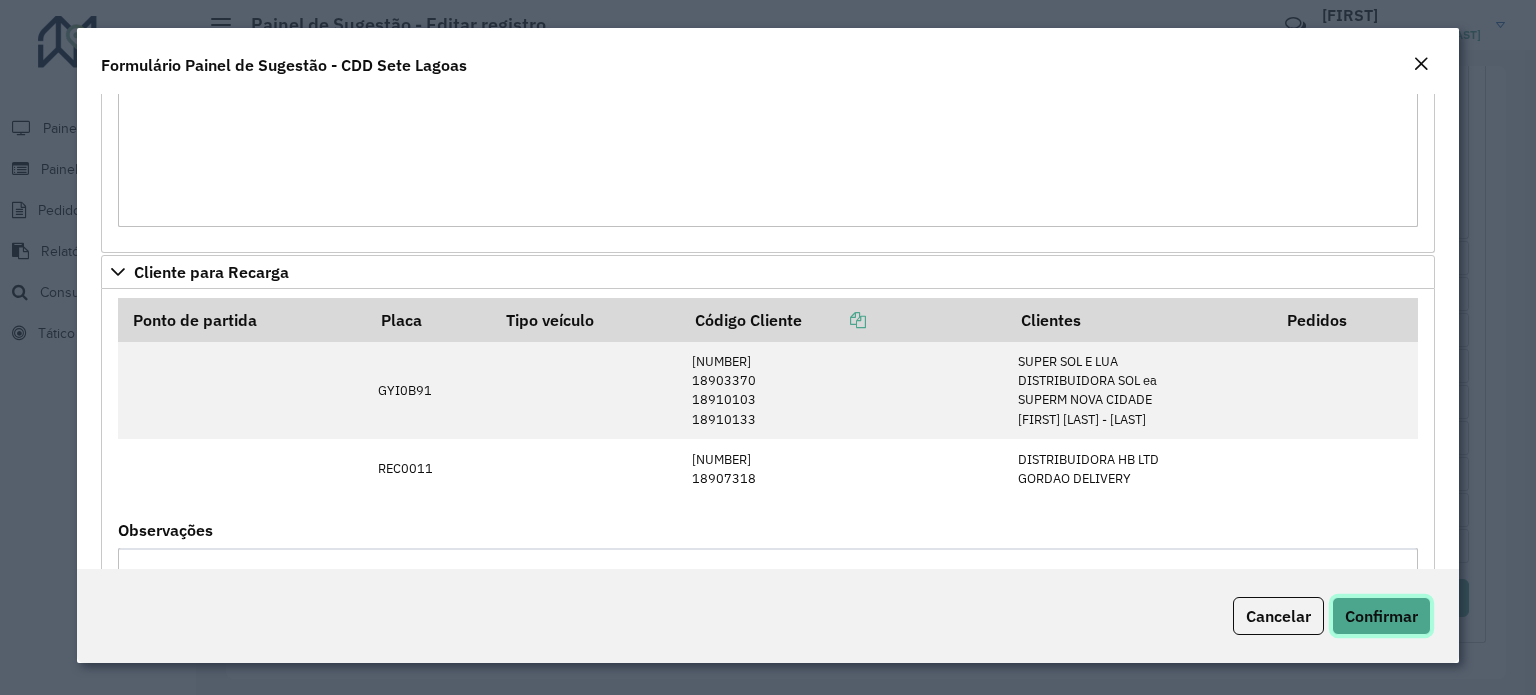 click on "Confirmar" 